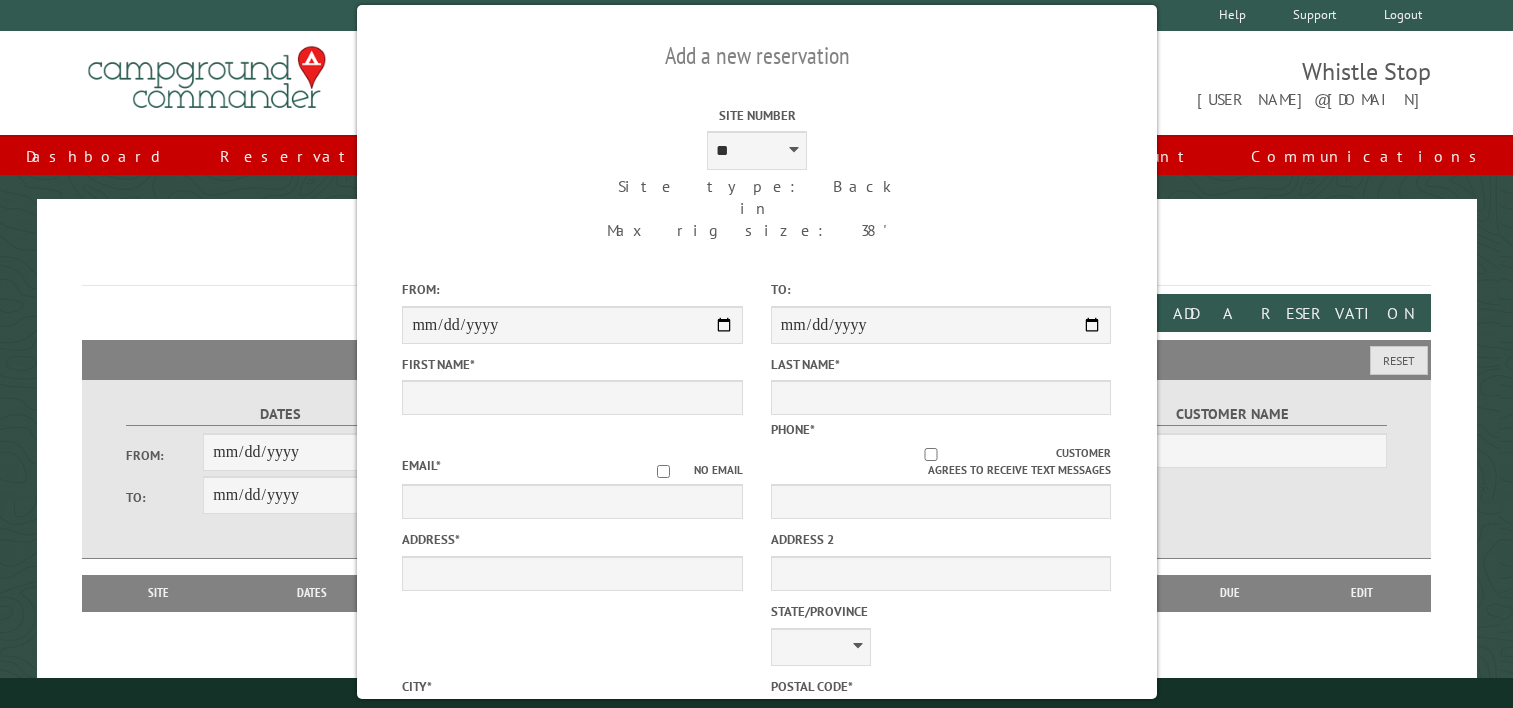 scroll, scrollTop: 0, scrollLeft: 0, axis: both 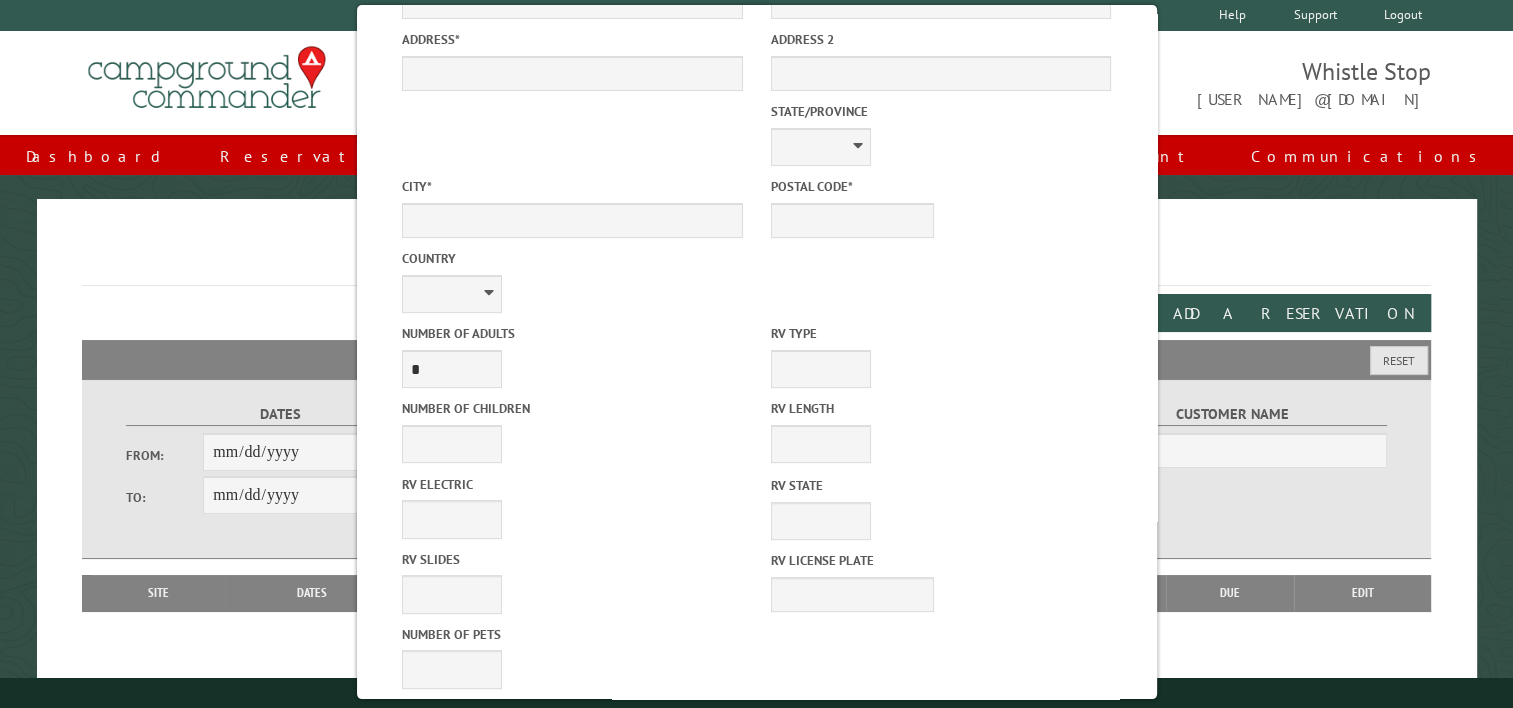 click on "Cancel" at bounding box center [666, 1065] 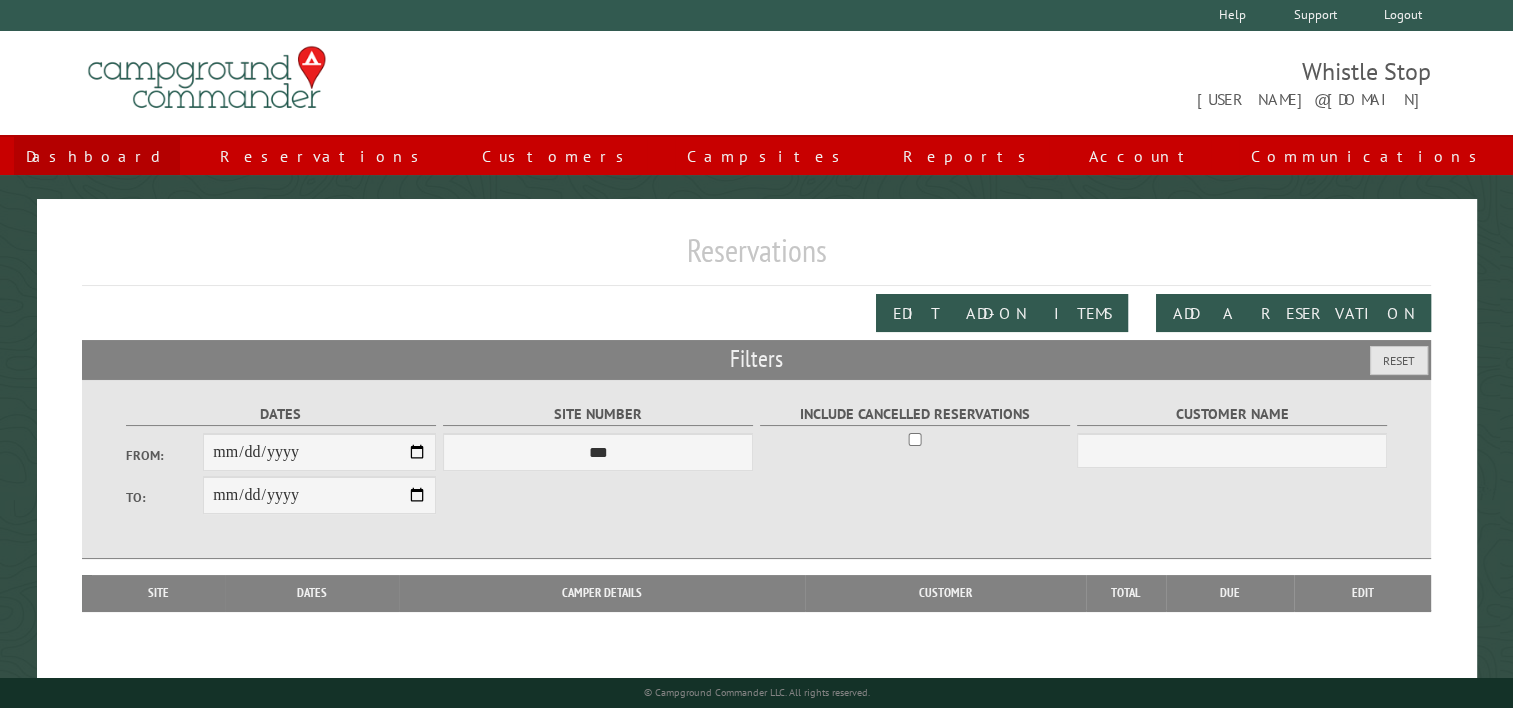 click on "Dashboard" at bounding box center [97, 156] 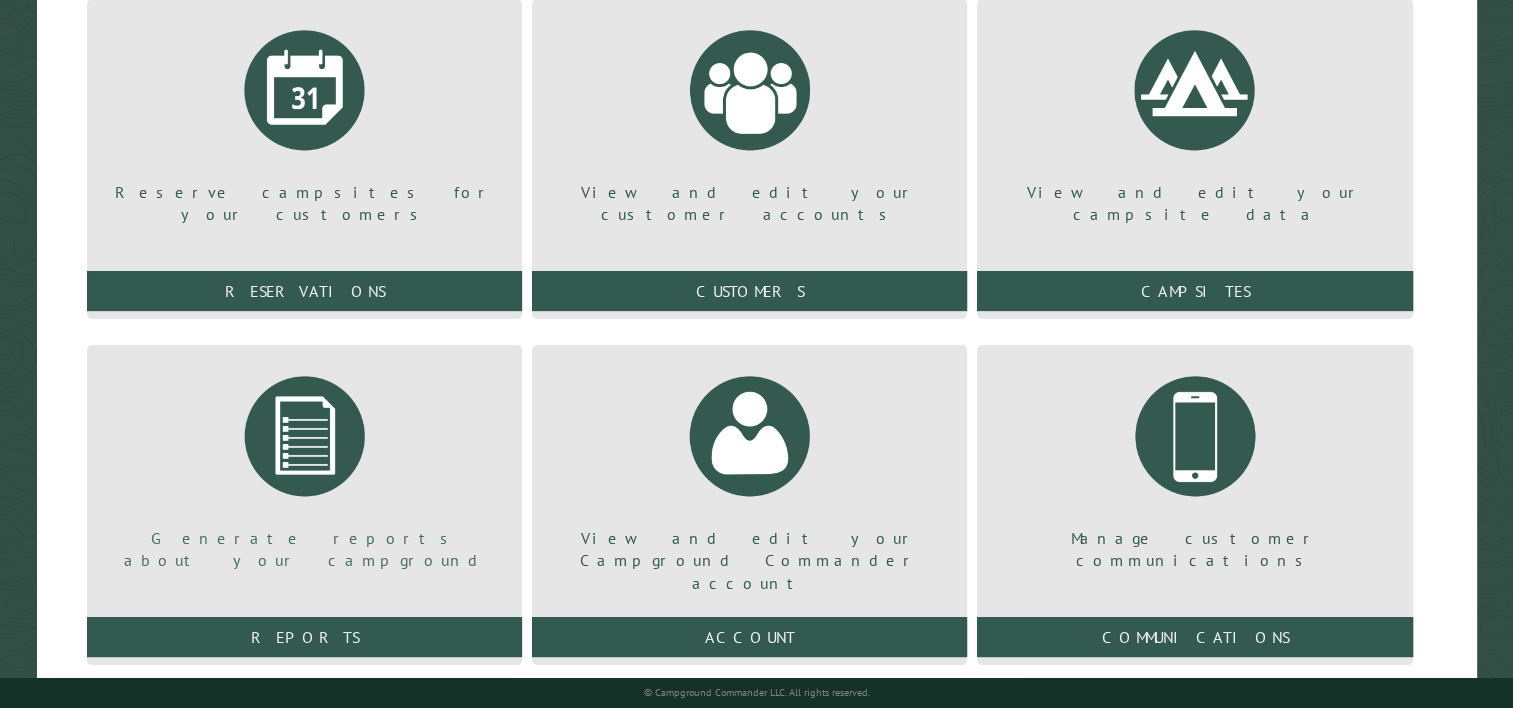 scroll, scrollTop: 293, scrollLeft: 0, axis: vertical 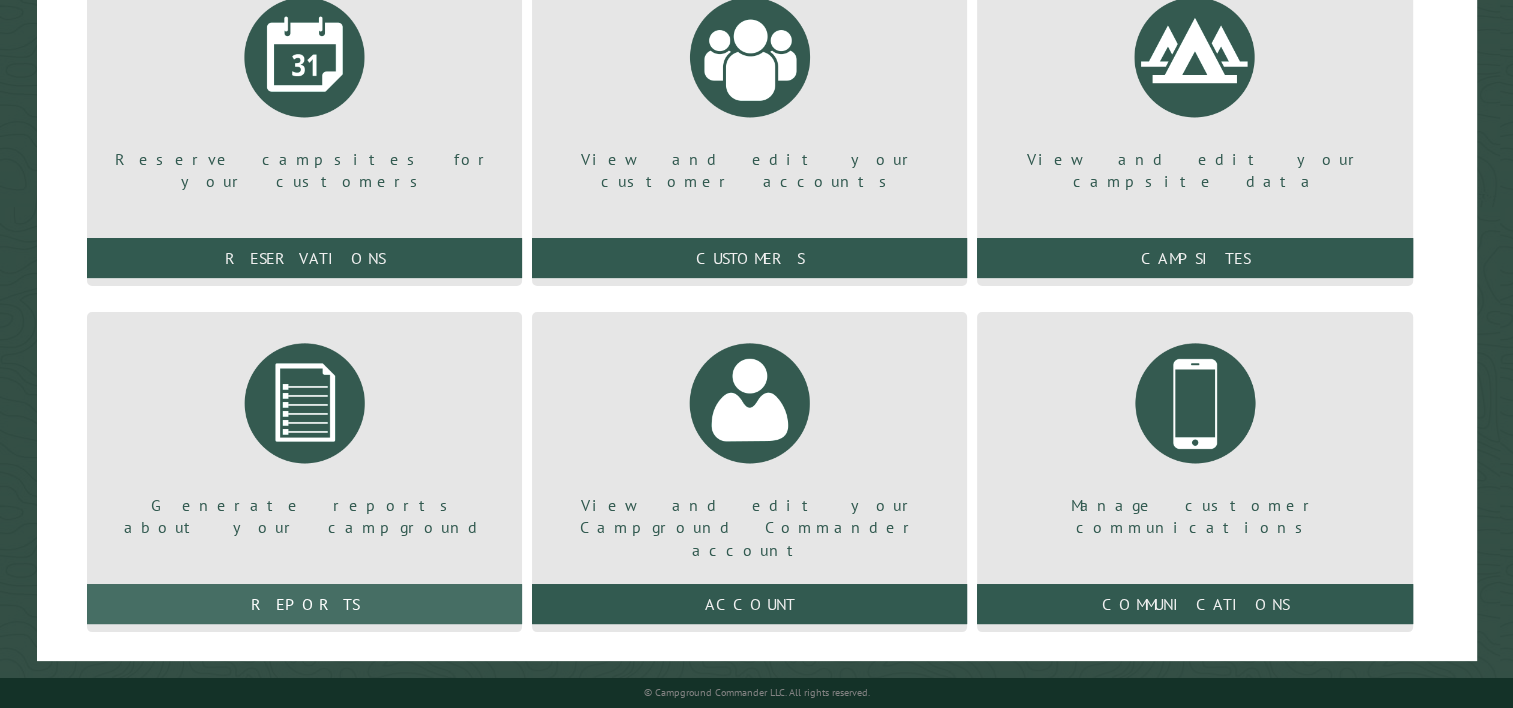 click on "Reports" at bounding box center (304, 604) 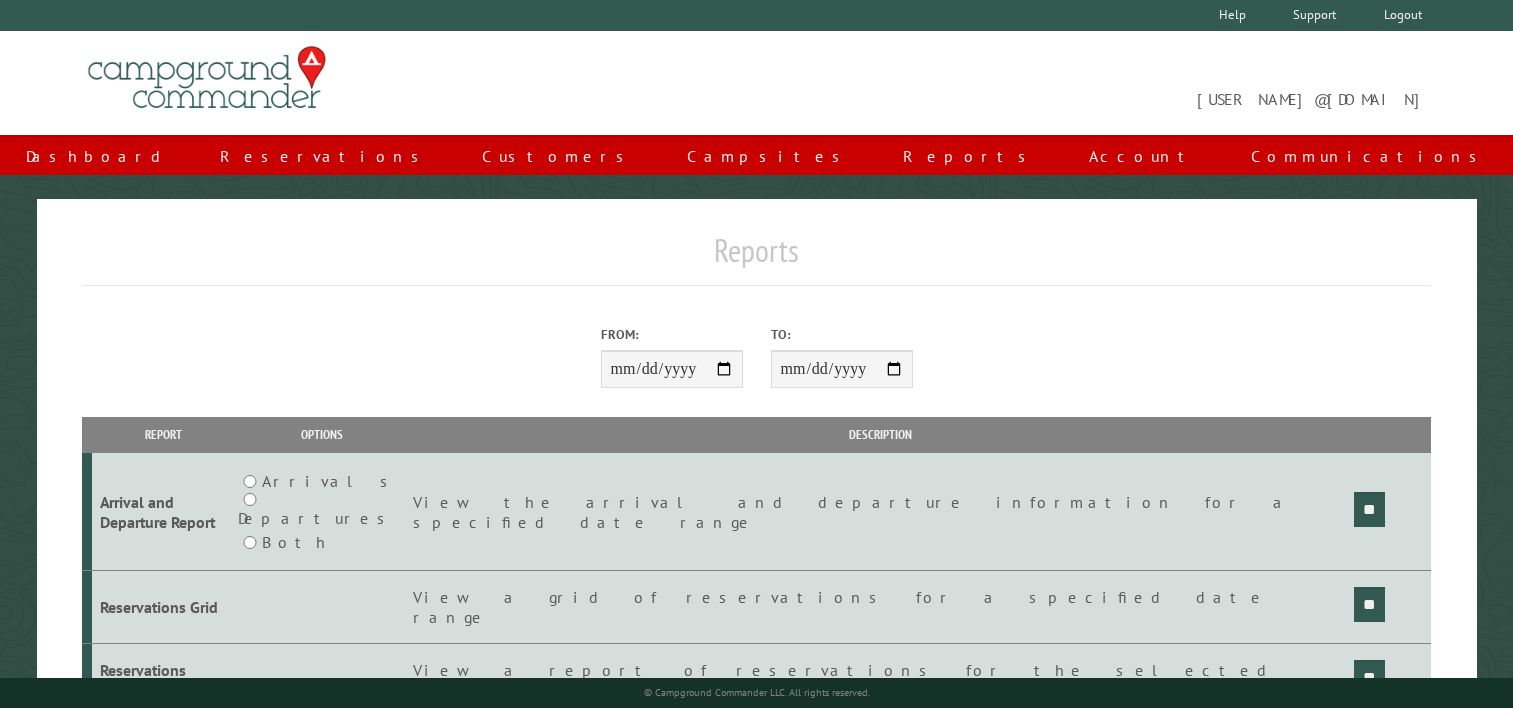 scroll, scrollTop: 0, scrollLeft: 0, axis: both 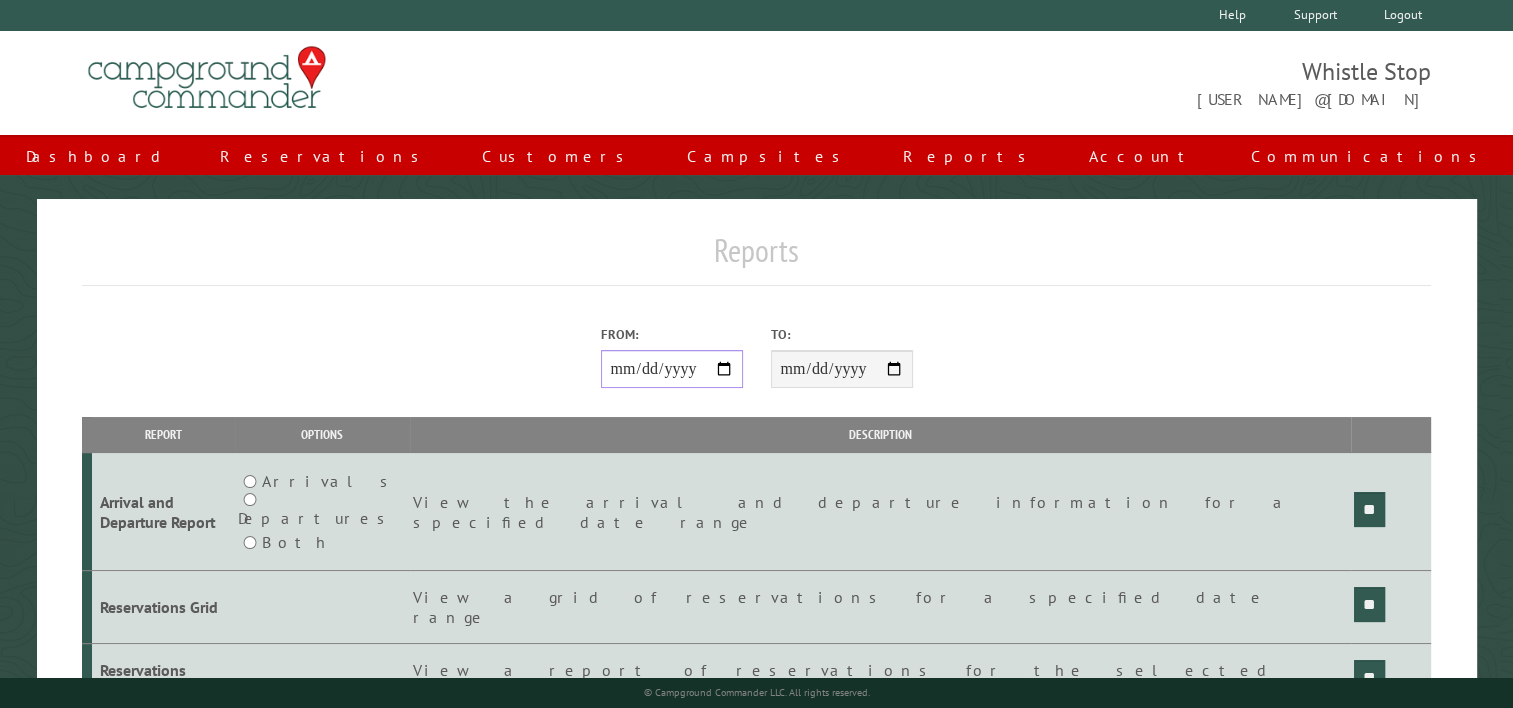 click on "From:" at bounding box center (672, 369) 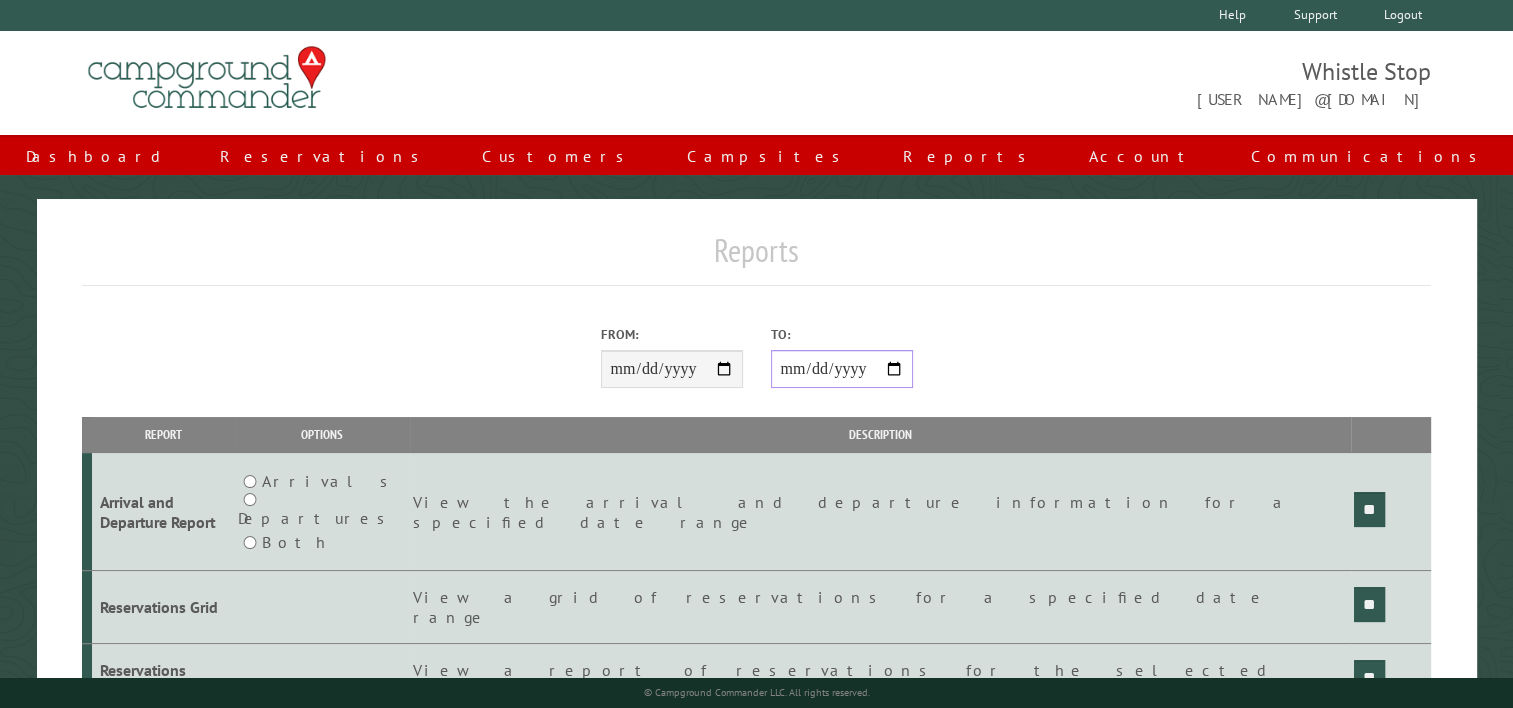 click on "**********" at bounding box center (842, 369) 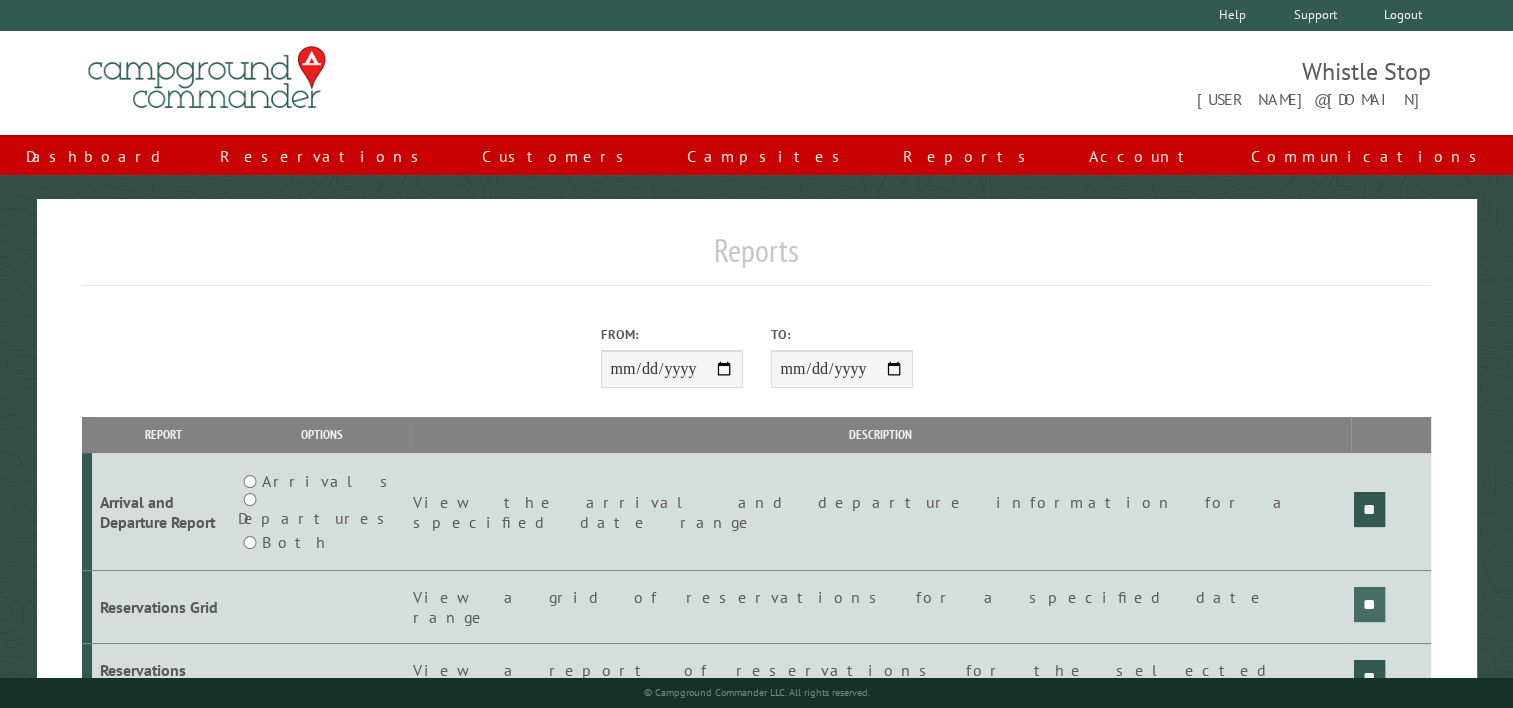click on "**" at bounding box center [1369, 509] 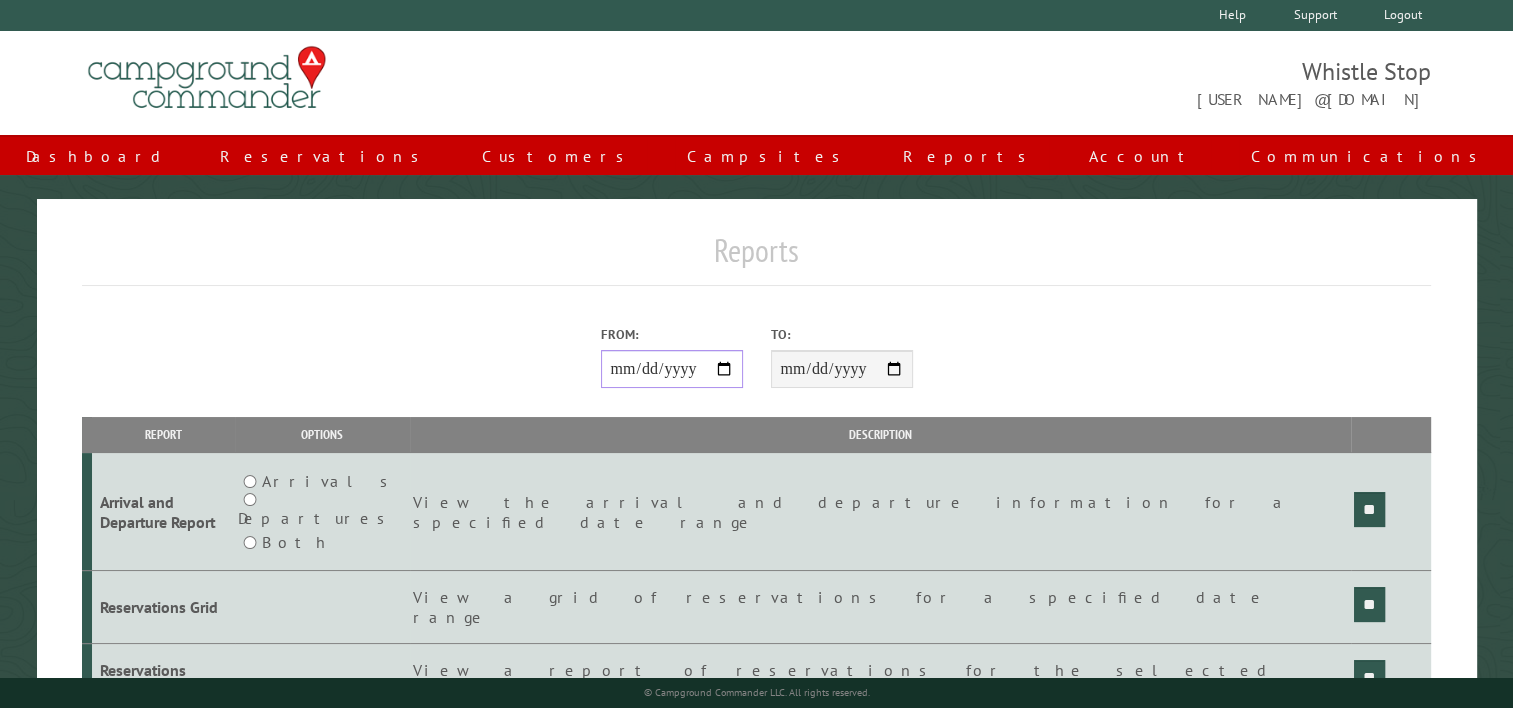 click on "**********" at bounding box center (672, 369) 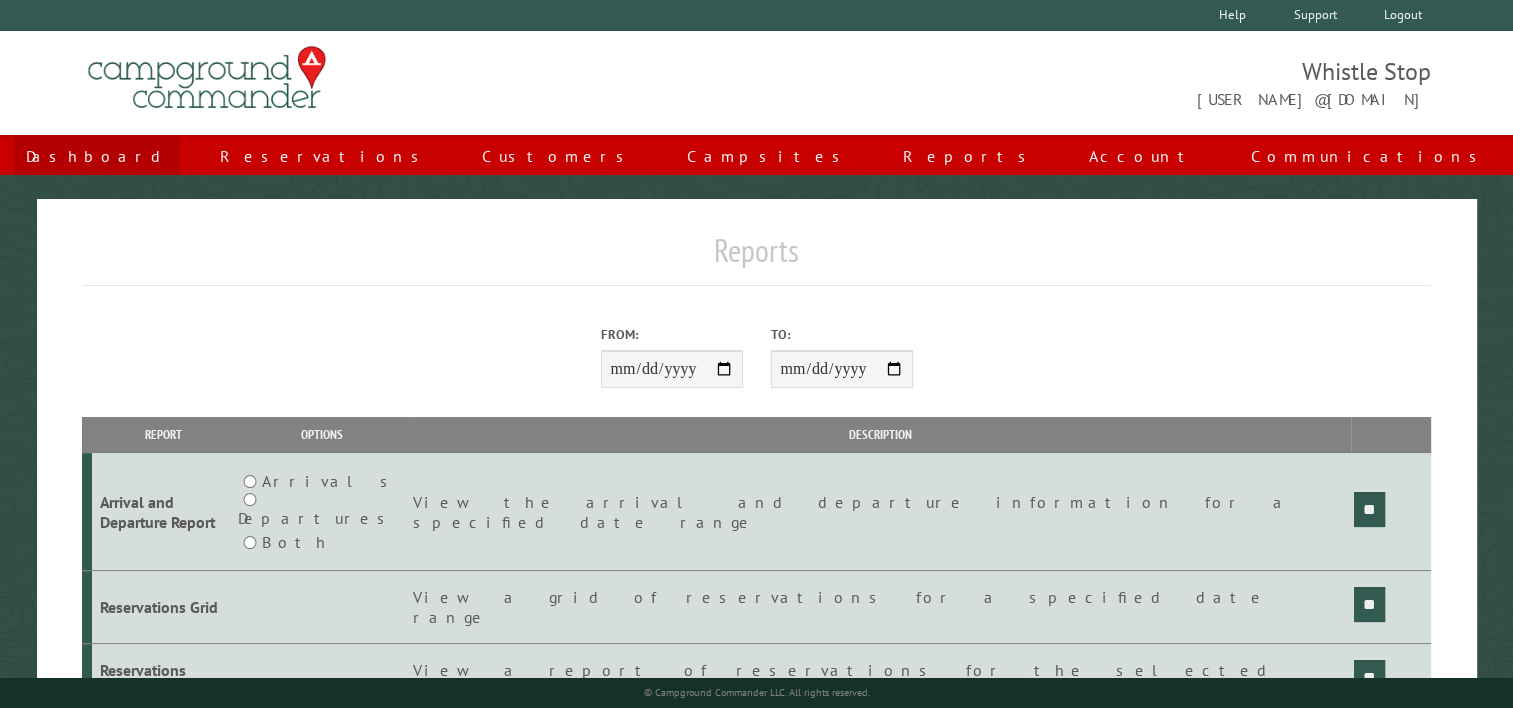 click on "Dashboard" at bounding box center (97, 156) 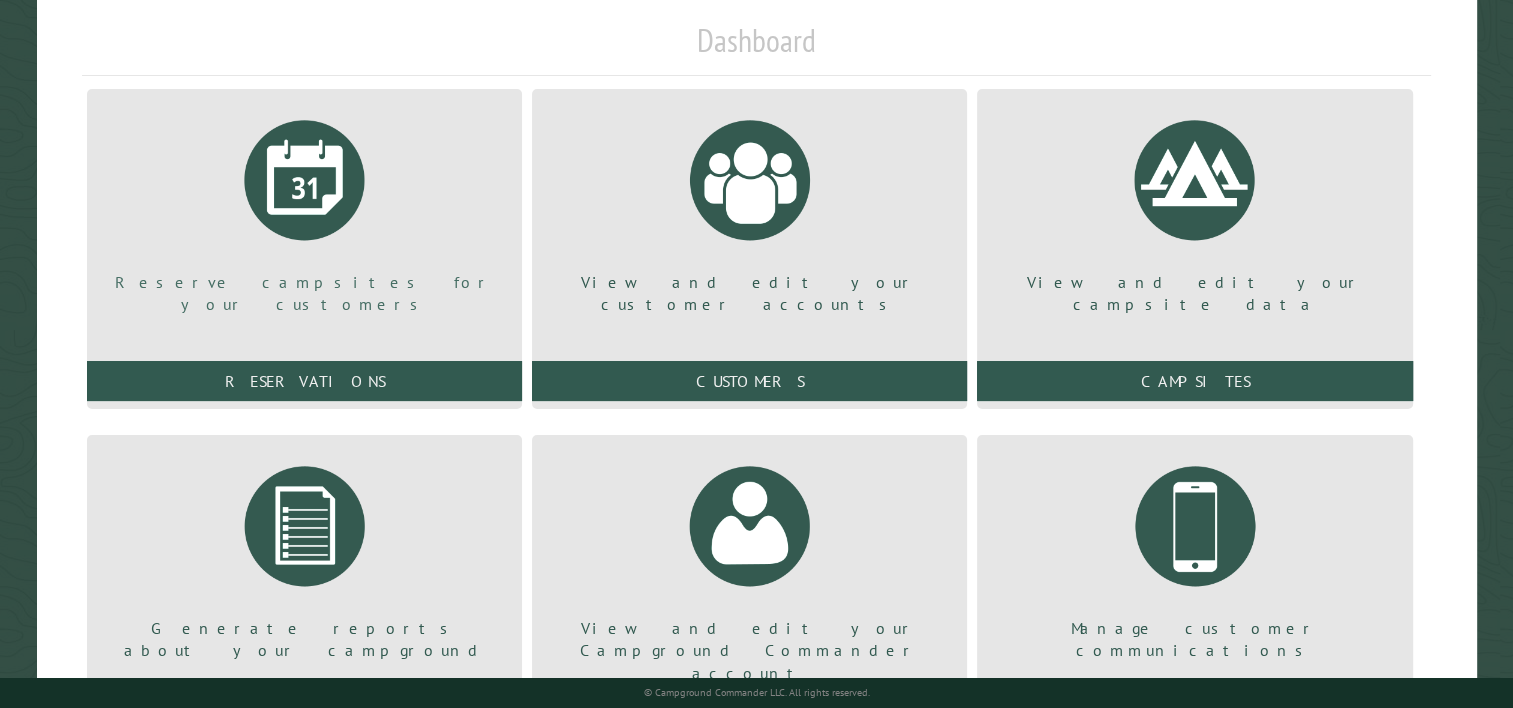 scroll, scrollTop: 200, scrollLeft: 0, axis: vertical 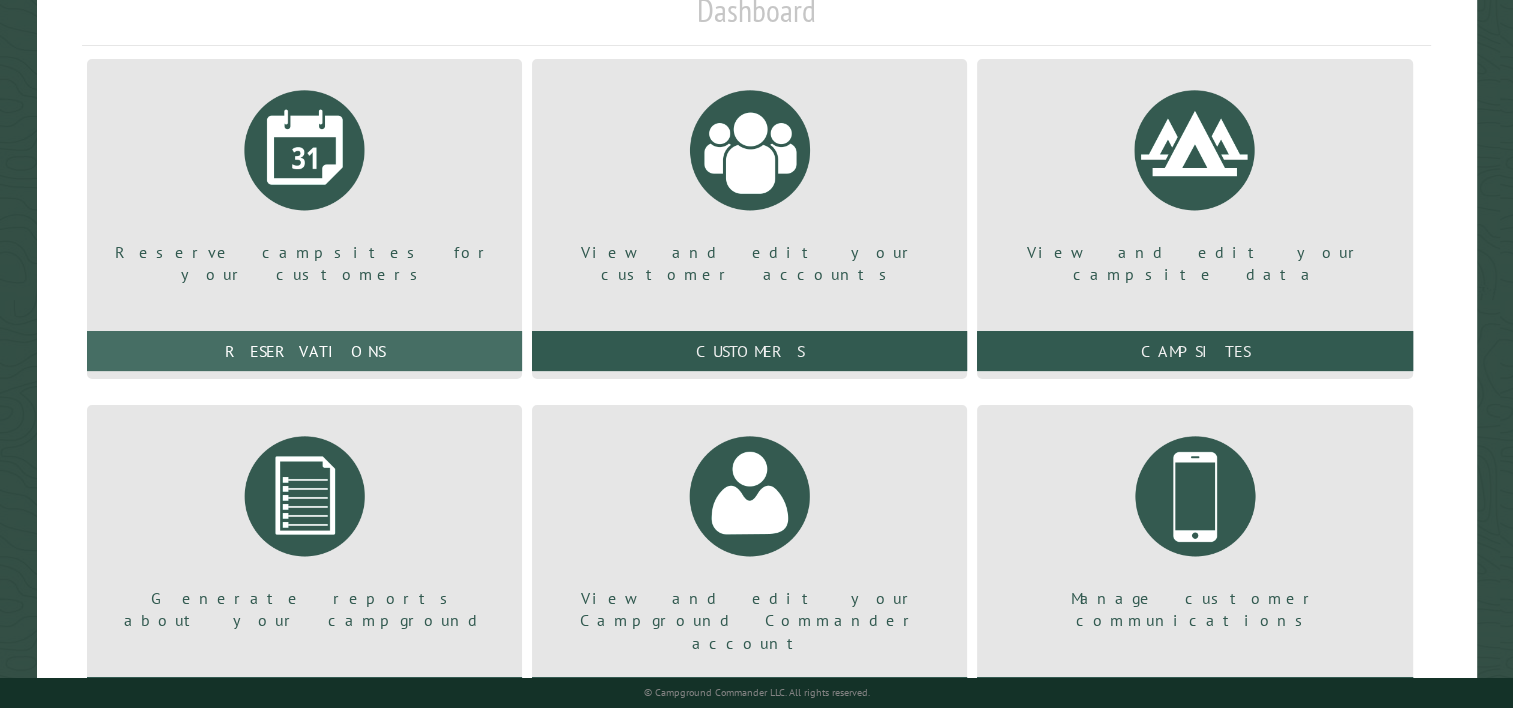 click on "Reservations" at bounding box center [304, 351] 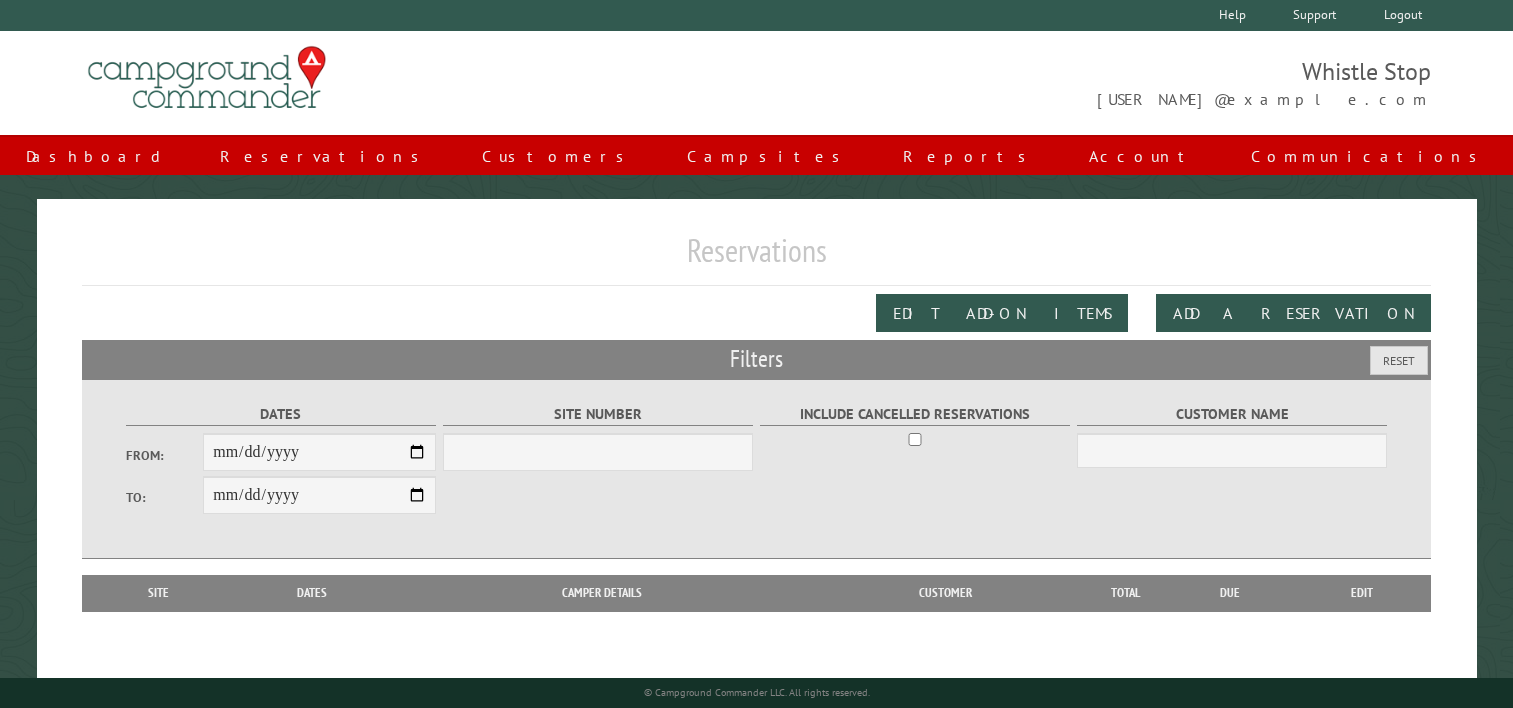 scroll, scrollTop: 0, scrollLeft: 0, axis: both 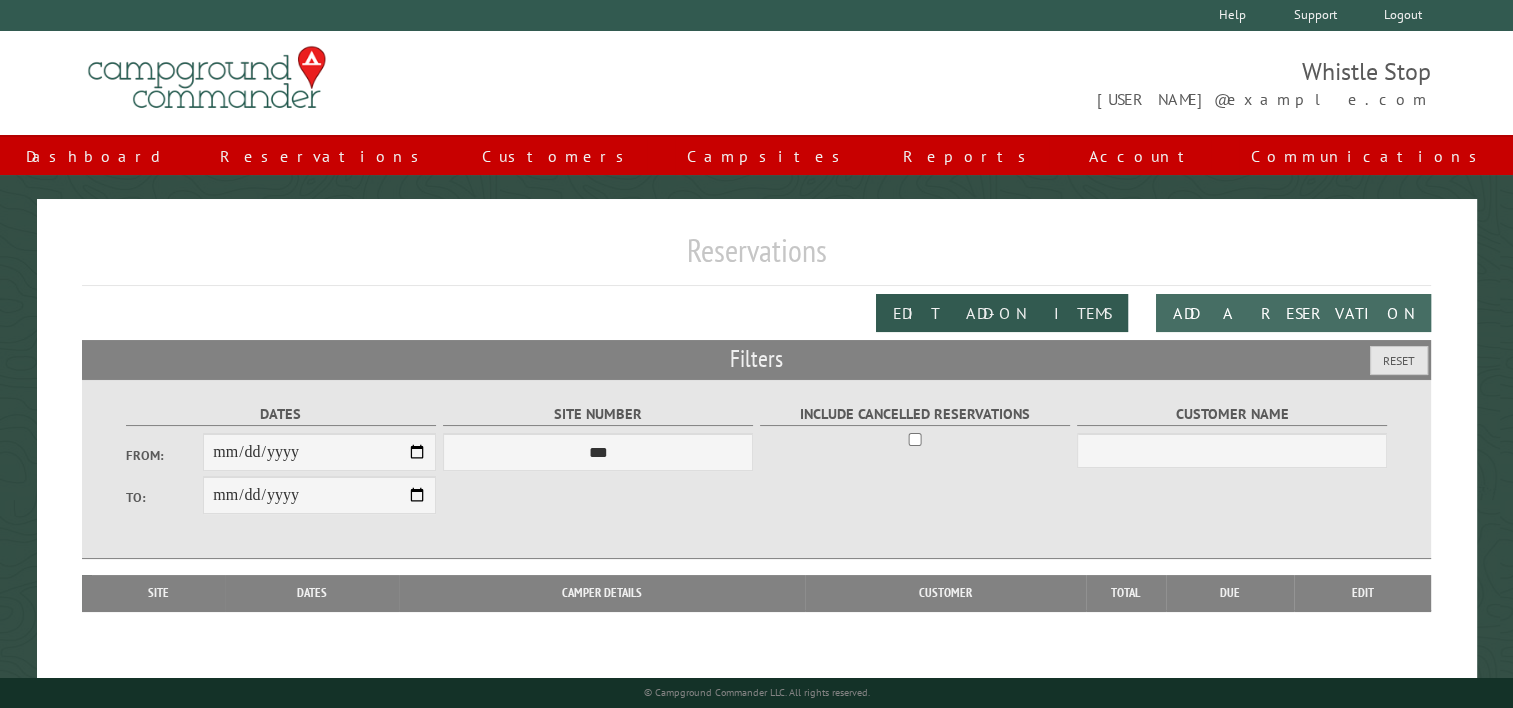 drag, startPoint x: 1301, startPoint y: 304, endPoint x: 1288, endPoint y: 305, distance: 13.038404 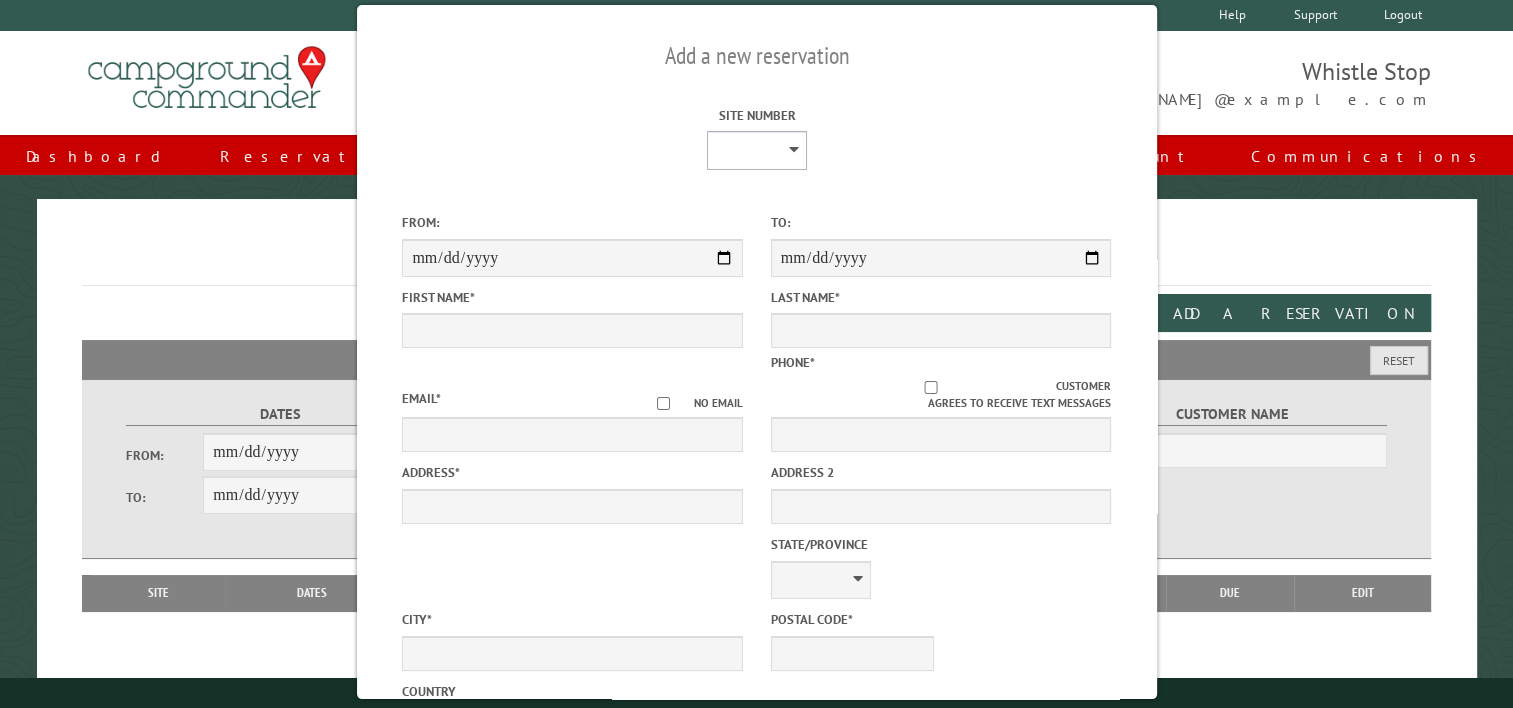 drag, startPoint x: 775, startPoint y: 148, endPoint x: 757, endPoint y: 160, distance: 21.633308 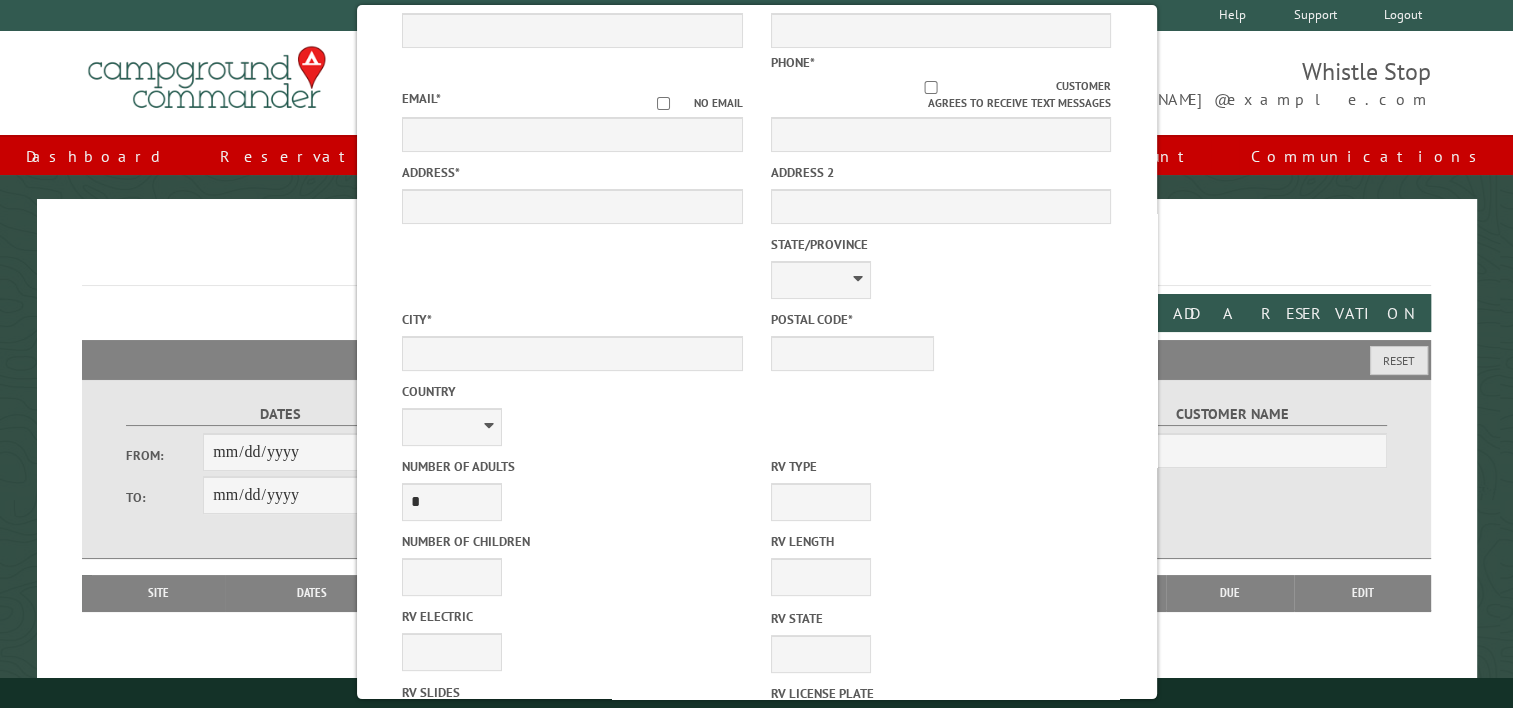 scroll, scrollTop: 0, scrollLeft: 0, axis: both 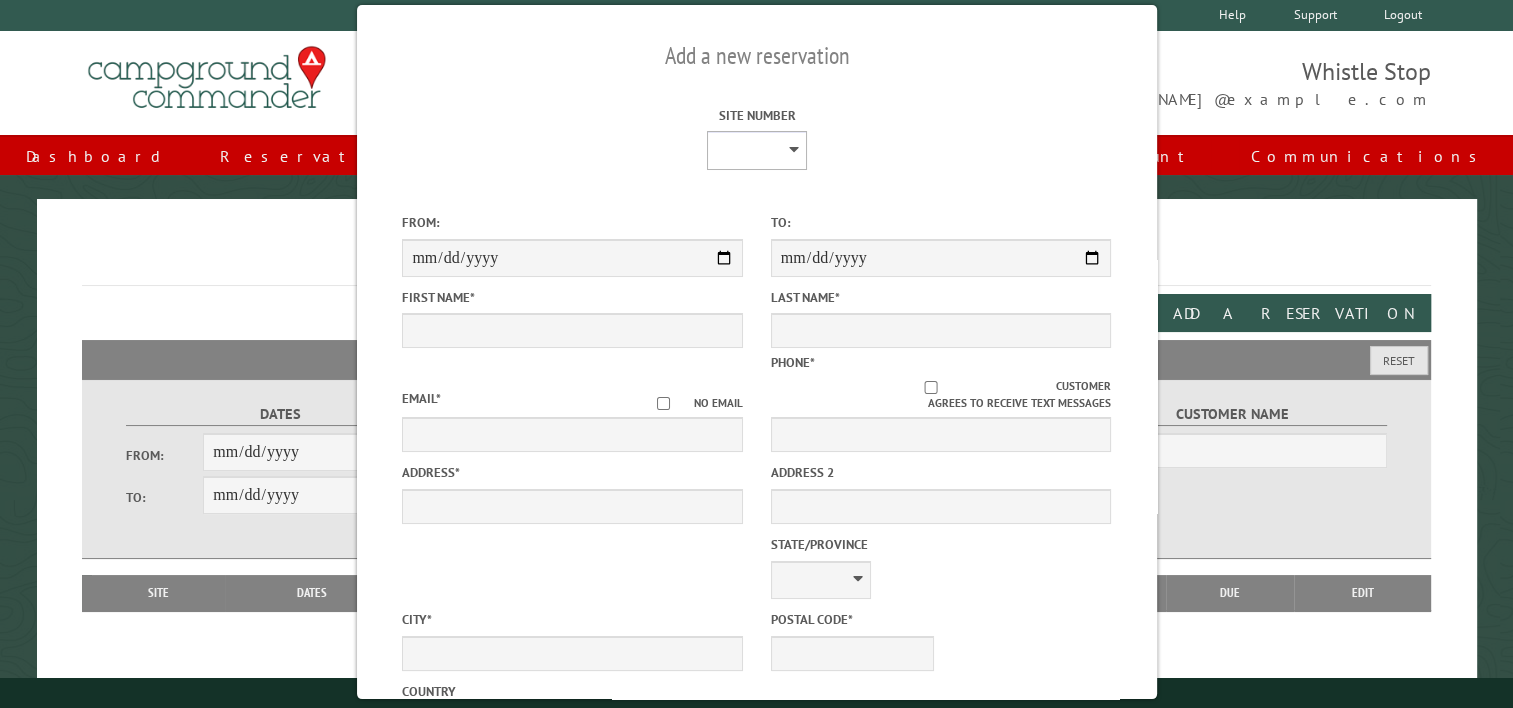 click on "* * * * * ** * * * * ** *** ** ** ** ** ** ** ** ** ** ** ** ** ** ** ** ** ** ** ** ** ** ** ** ** ** ** ** ** ** ** ** ** ** ** ** ** *** *** *** *** *** *** *** *** **** **** **** ****" at bounding box center [757, 150] 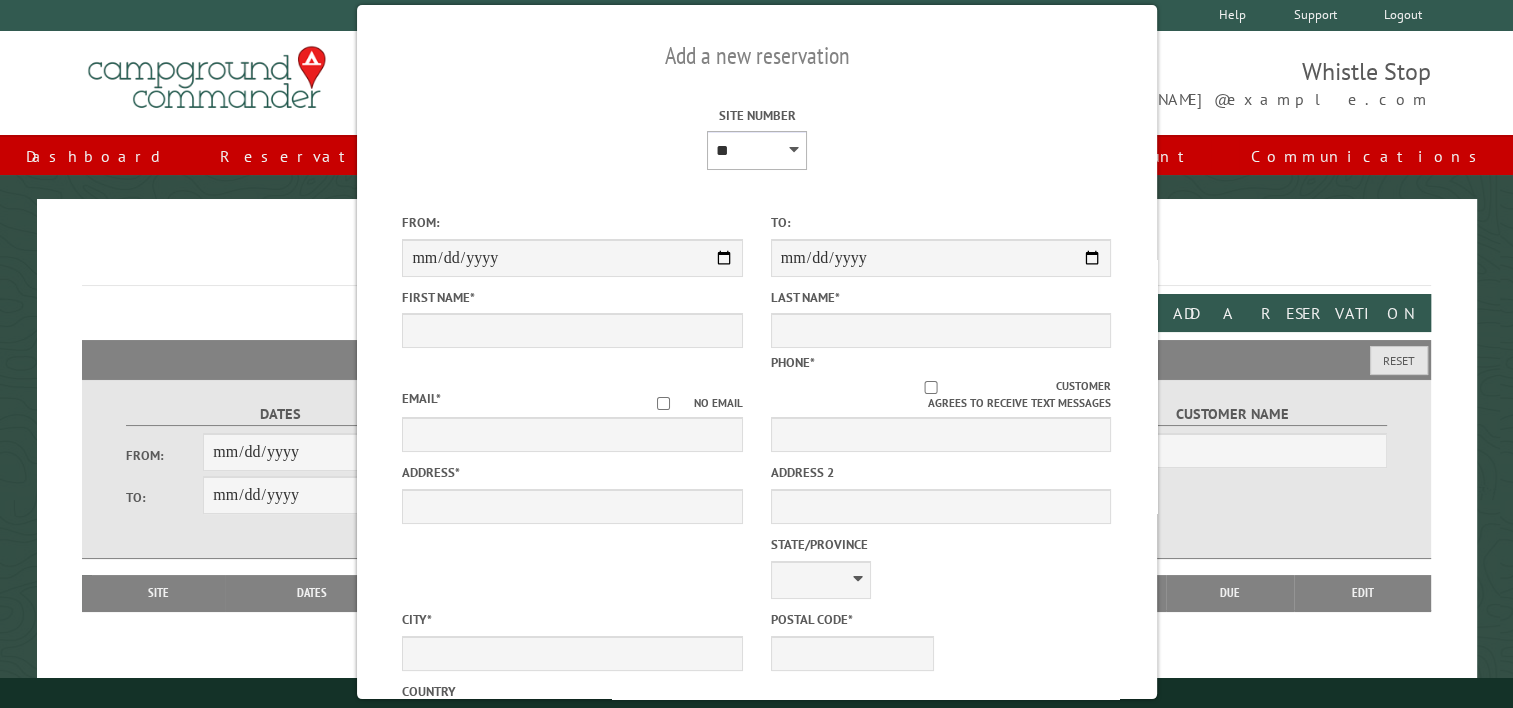 click on "* * * * * ** * * * * ** *** ** ** ** ** ** ** ** ** ** ** ** ** ** ** ** ** ** ** ** ** ** ** ** ** ** ** ** ** ** ** ** ** ** ** ** ** *** *** *** *** *** *** *** *** **** **** **** ****" at bounding box center [757, 150] 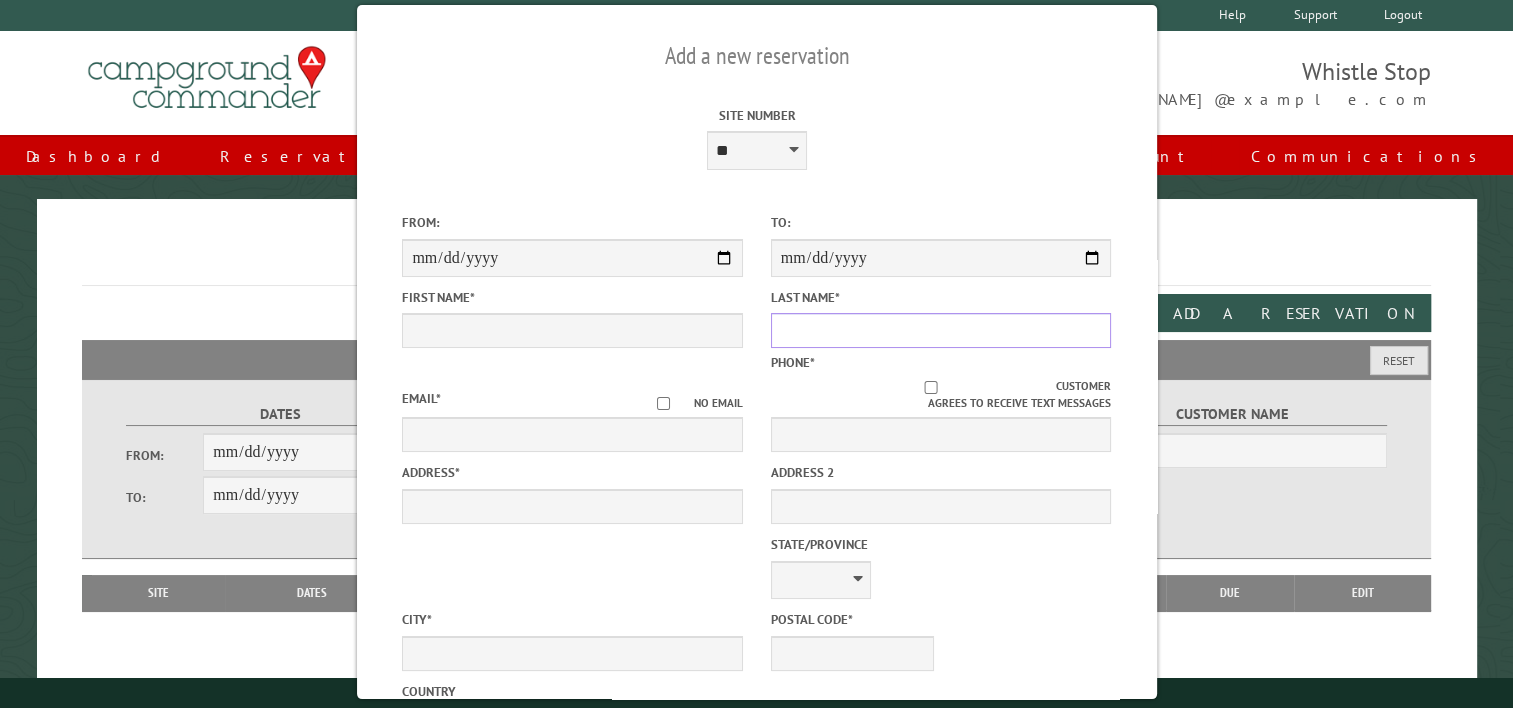 click on "Last Name *" at bounding box center (940, 330) 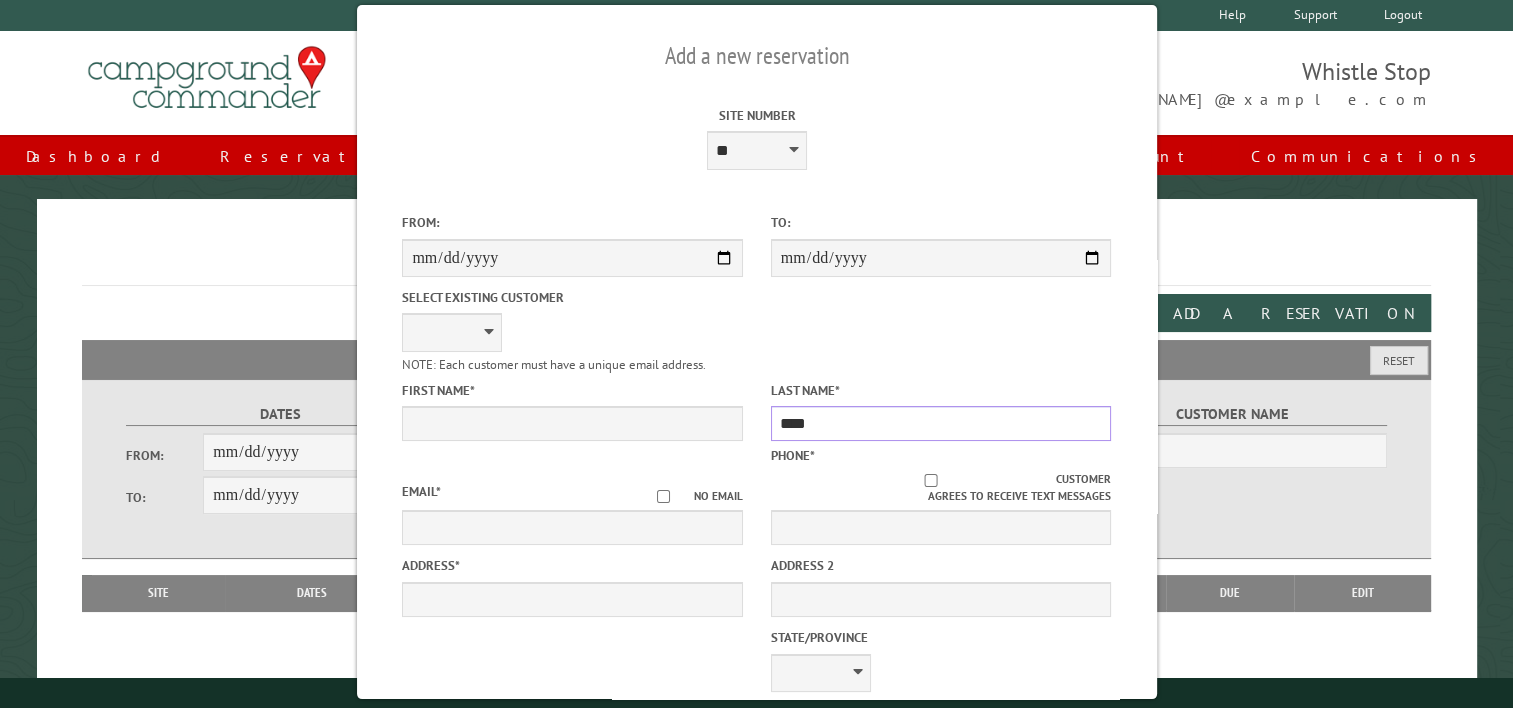 type on "*****" 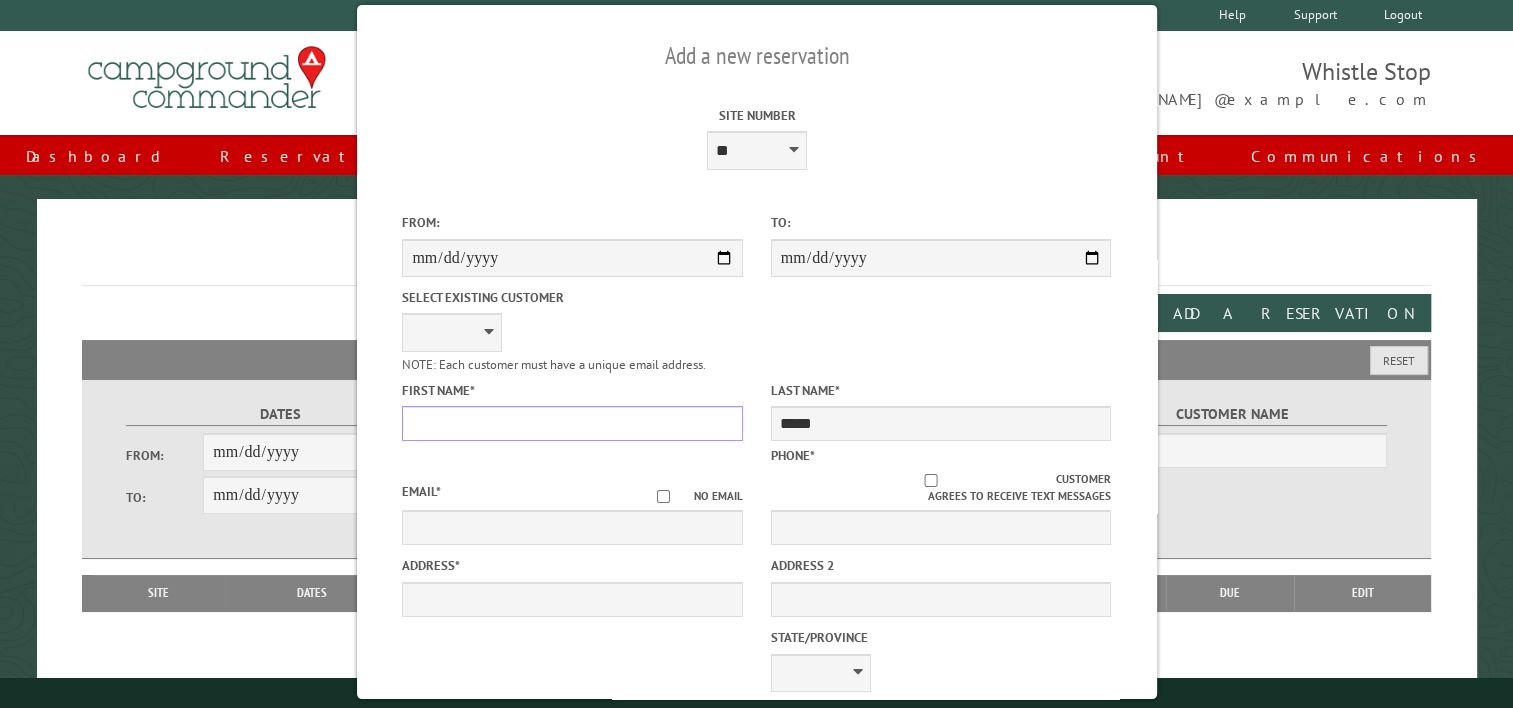 type on "***" 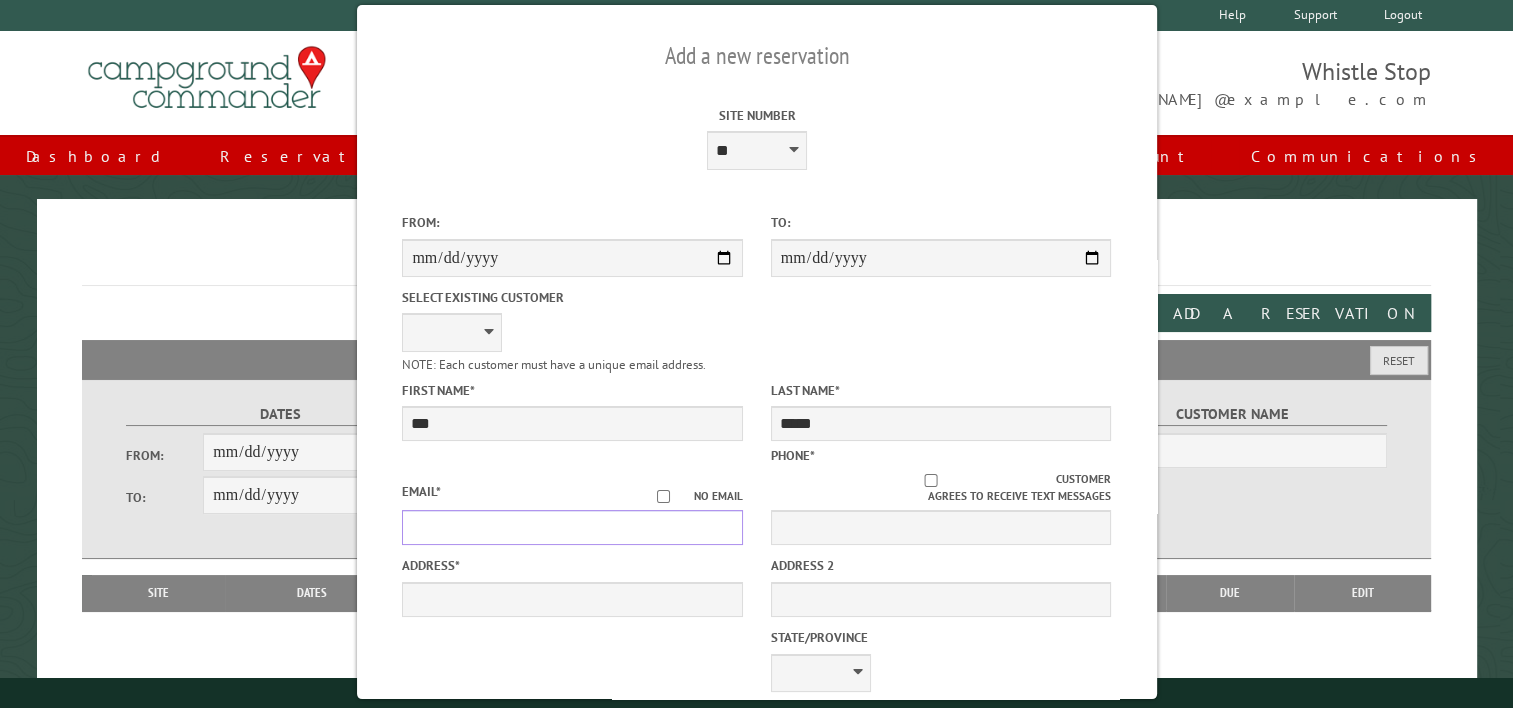 type on "**********" 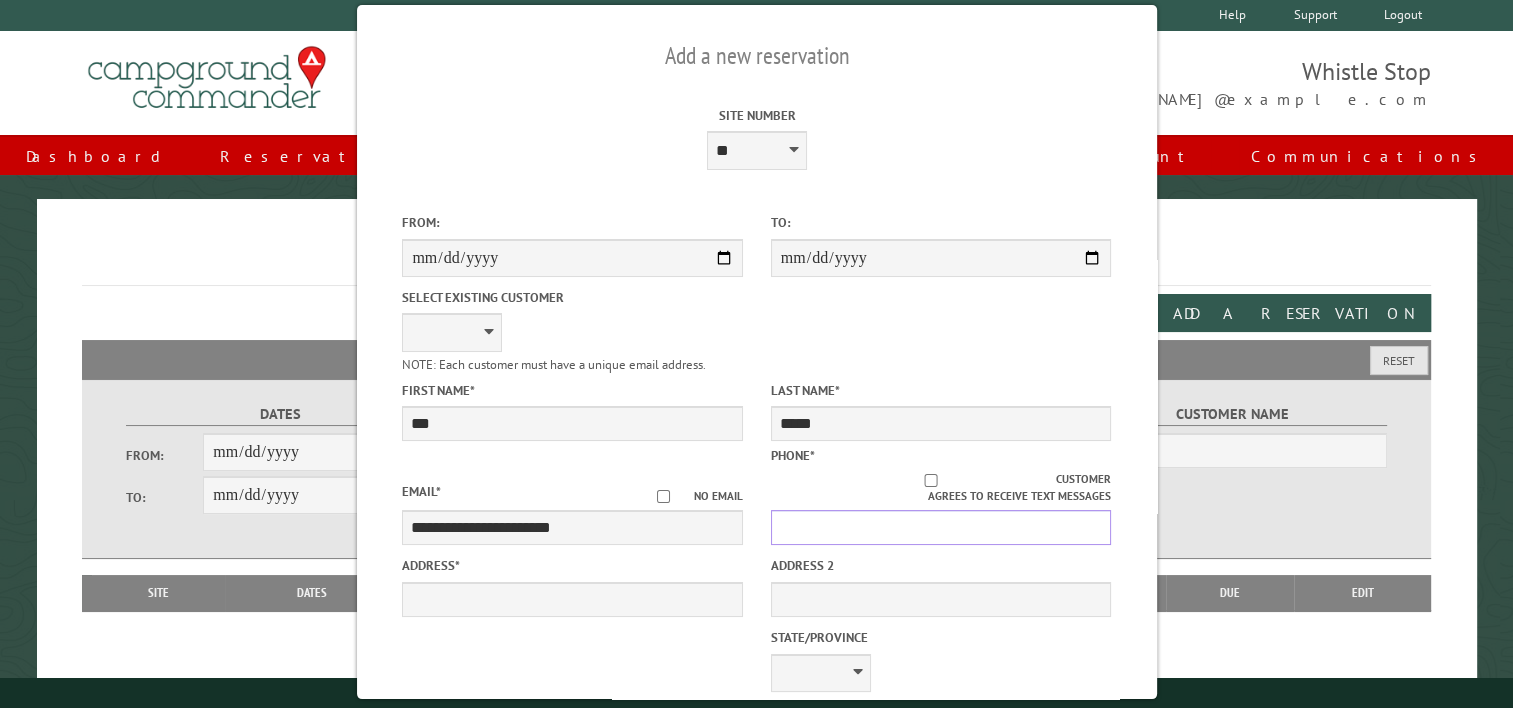 type on "**********" 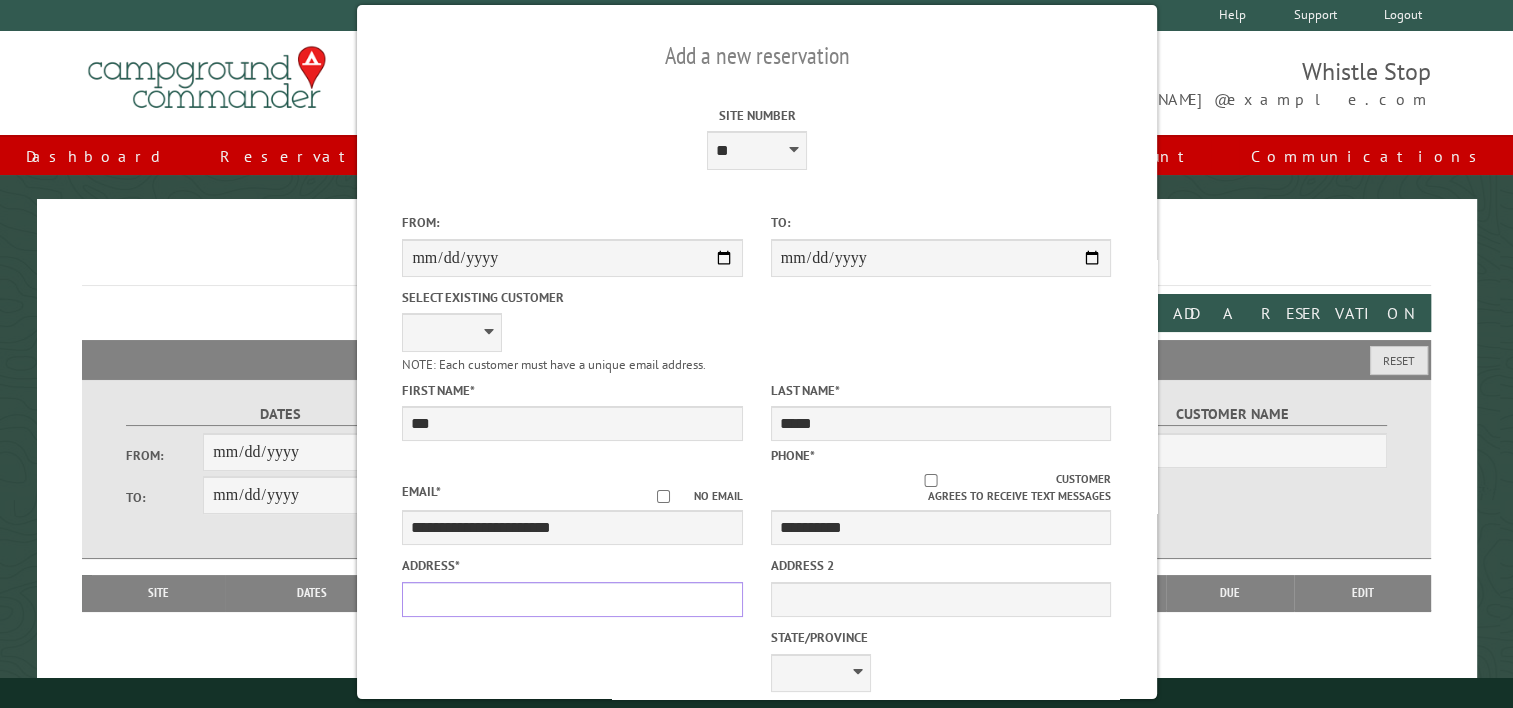 type on "**********" 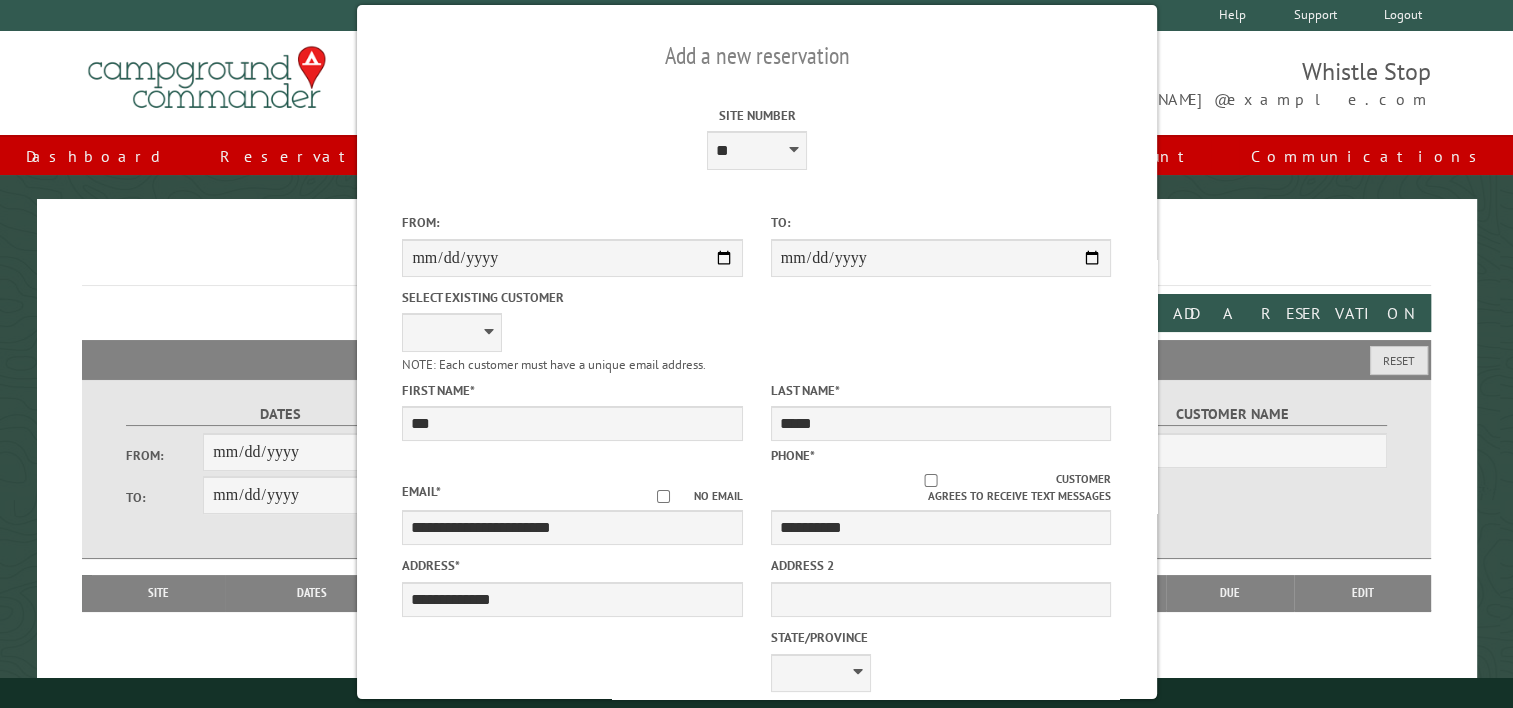 type on "******" 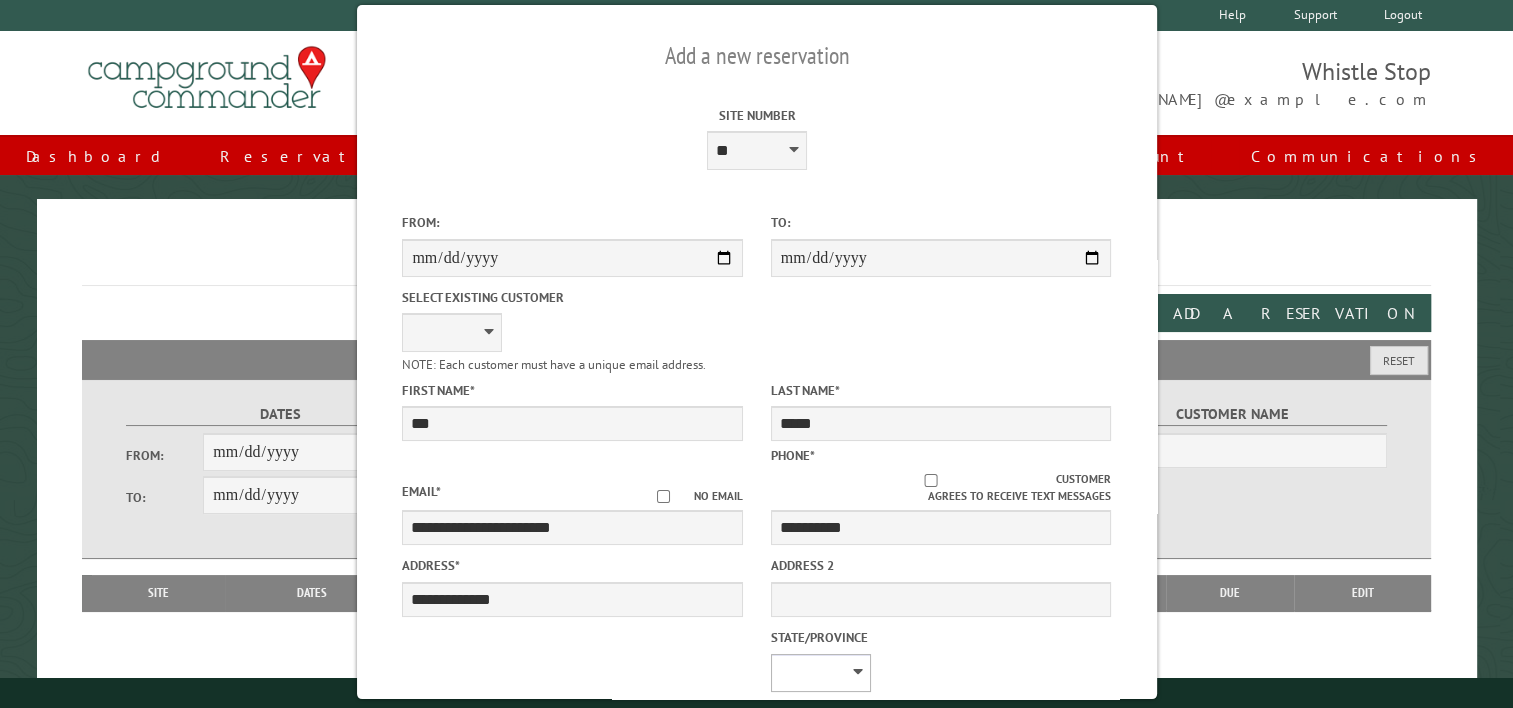 select on "**" 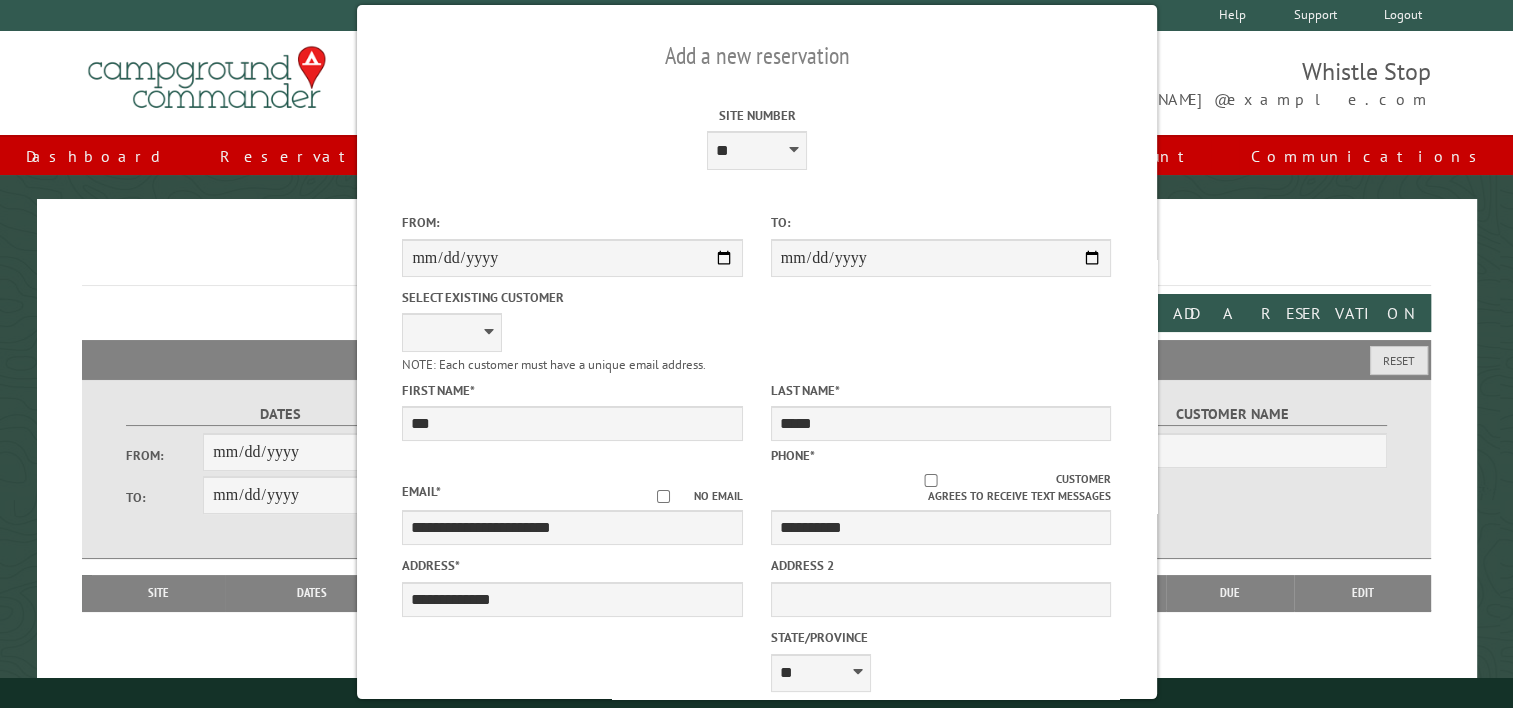 type on "*****" 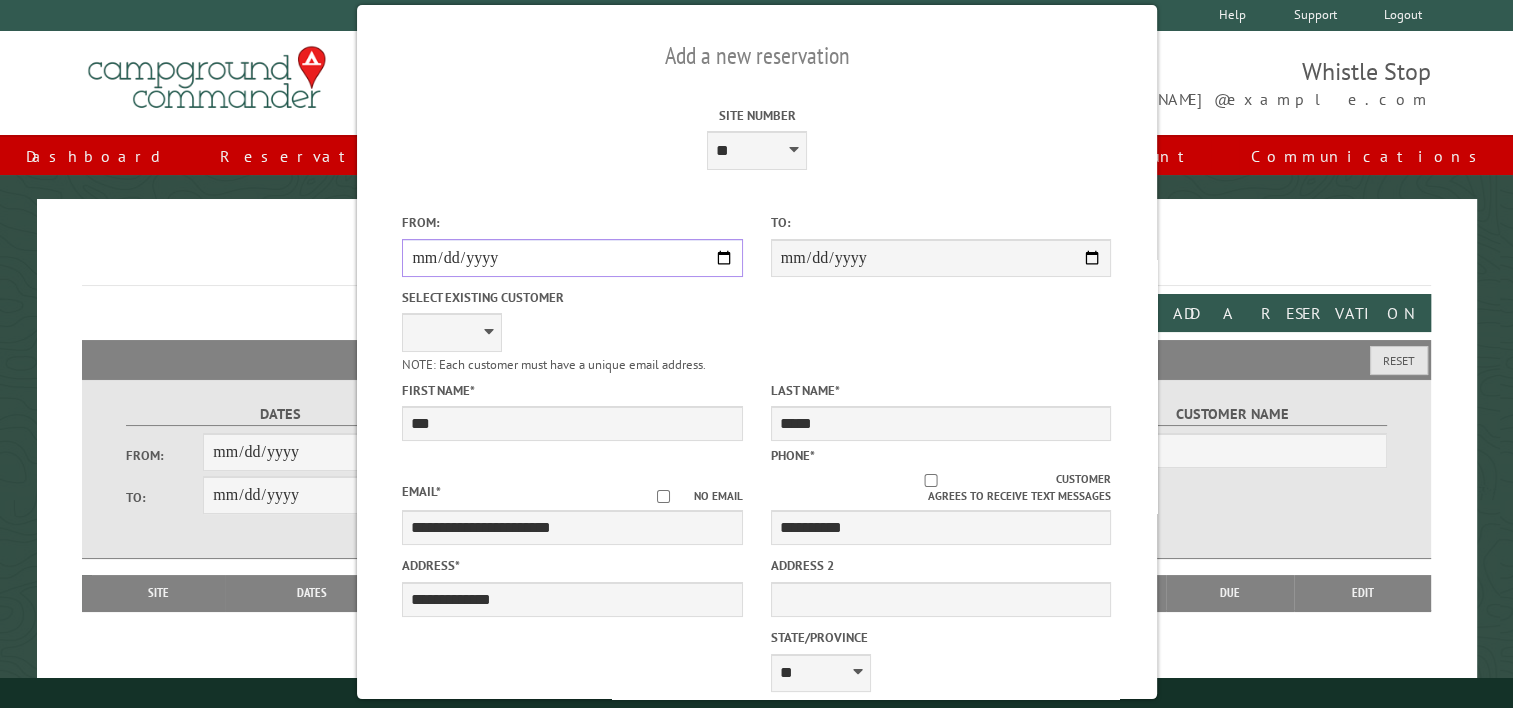 drag, startPoint x: 722, startPoint y: 249, endPoint x: 707, endPoint y: 270, distance: 25.806976 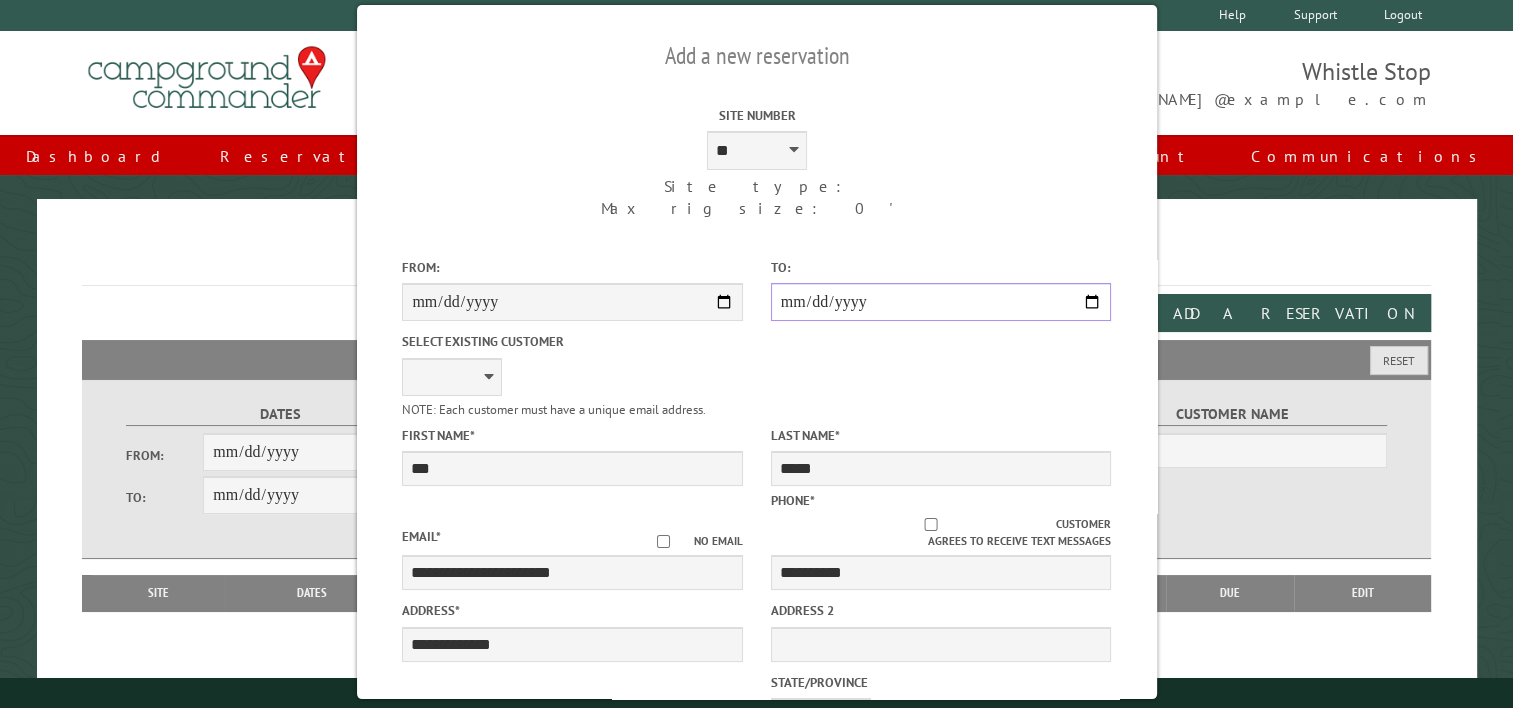 click on "**********" at bounding box center (940, 302) 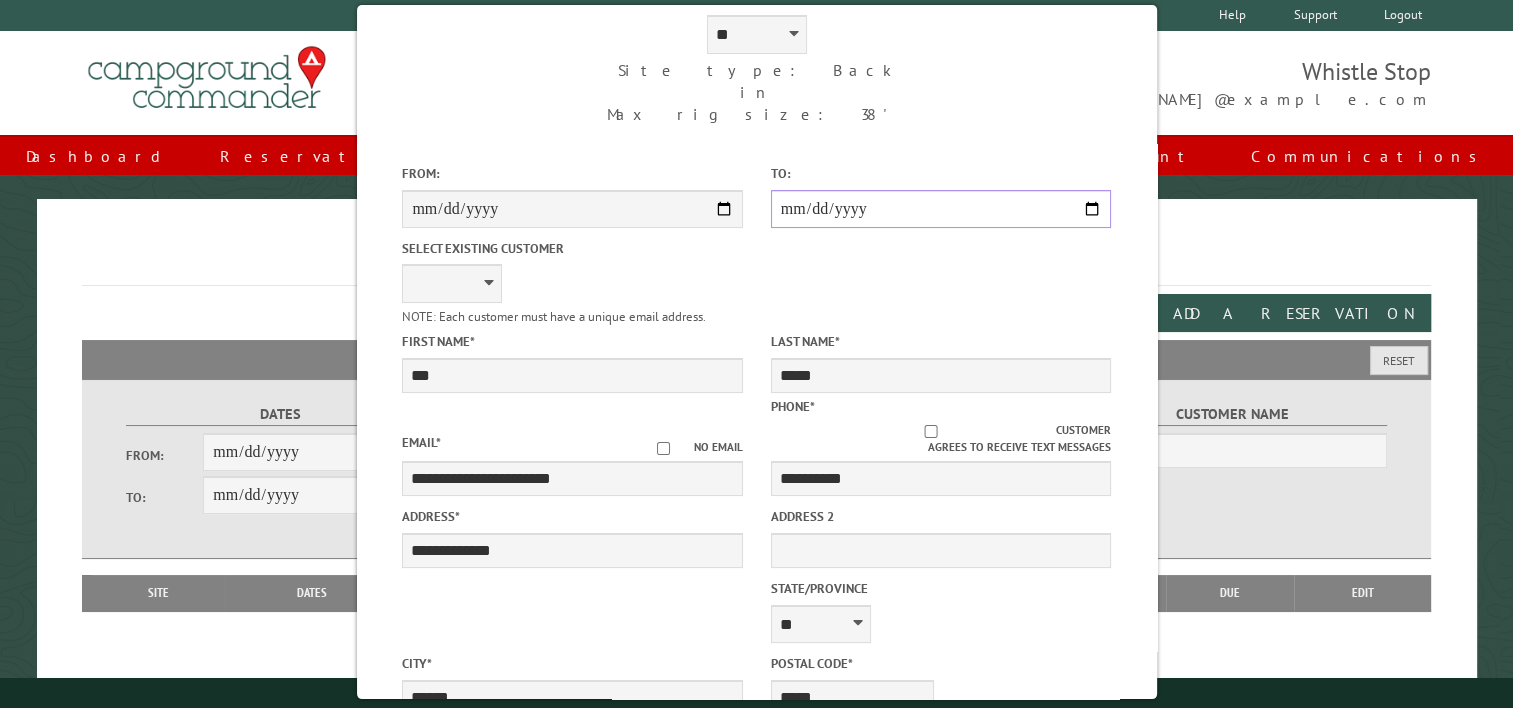 scroll, scrollTop: 0, scrollLeft: 0, axis: both 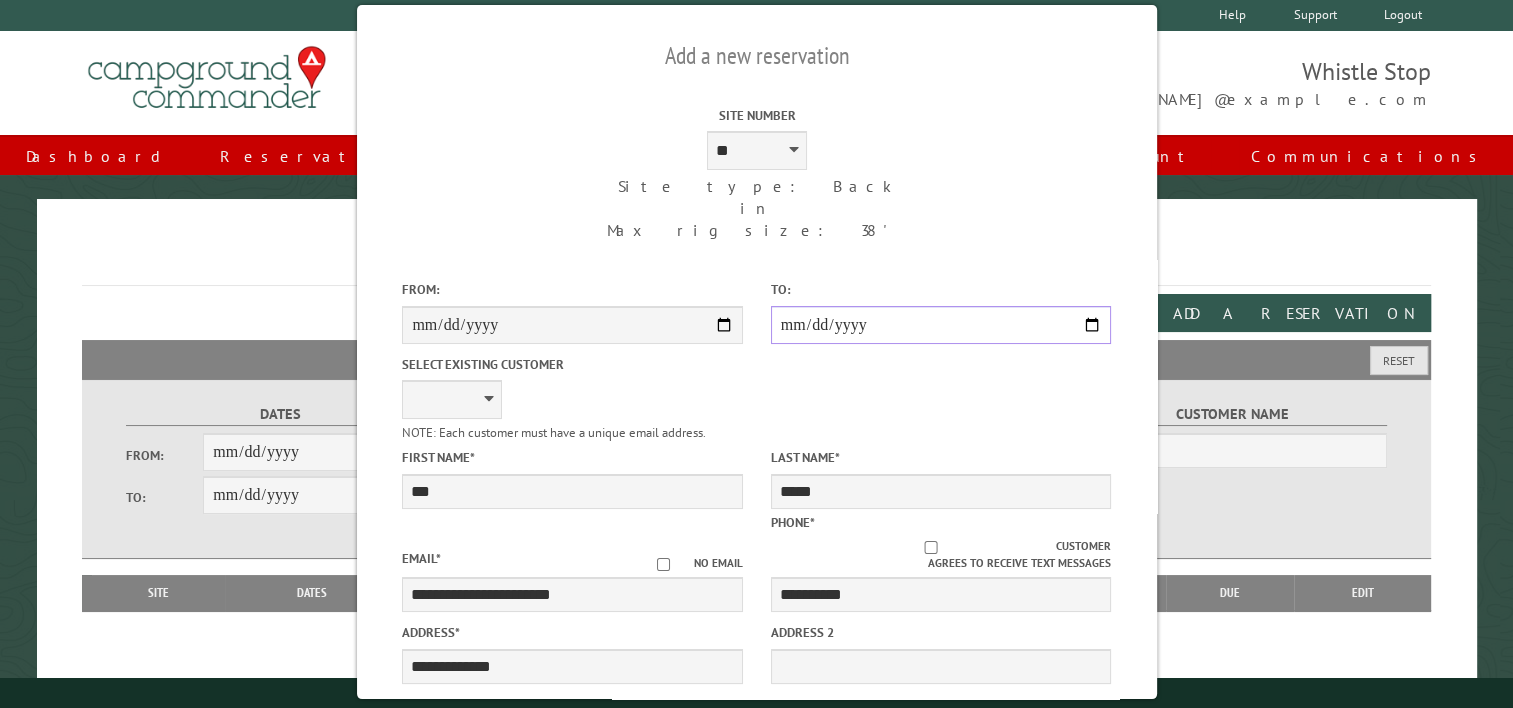 click on "**********" at bounding box center [940, 325] 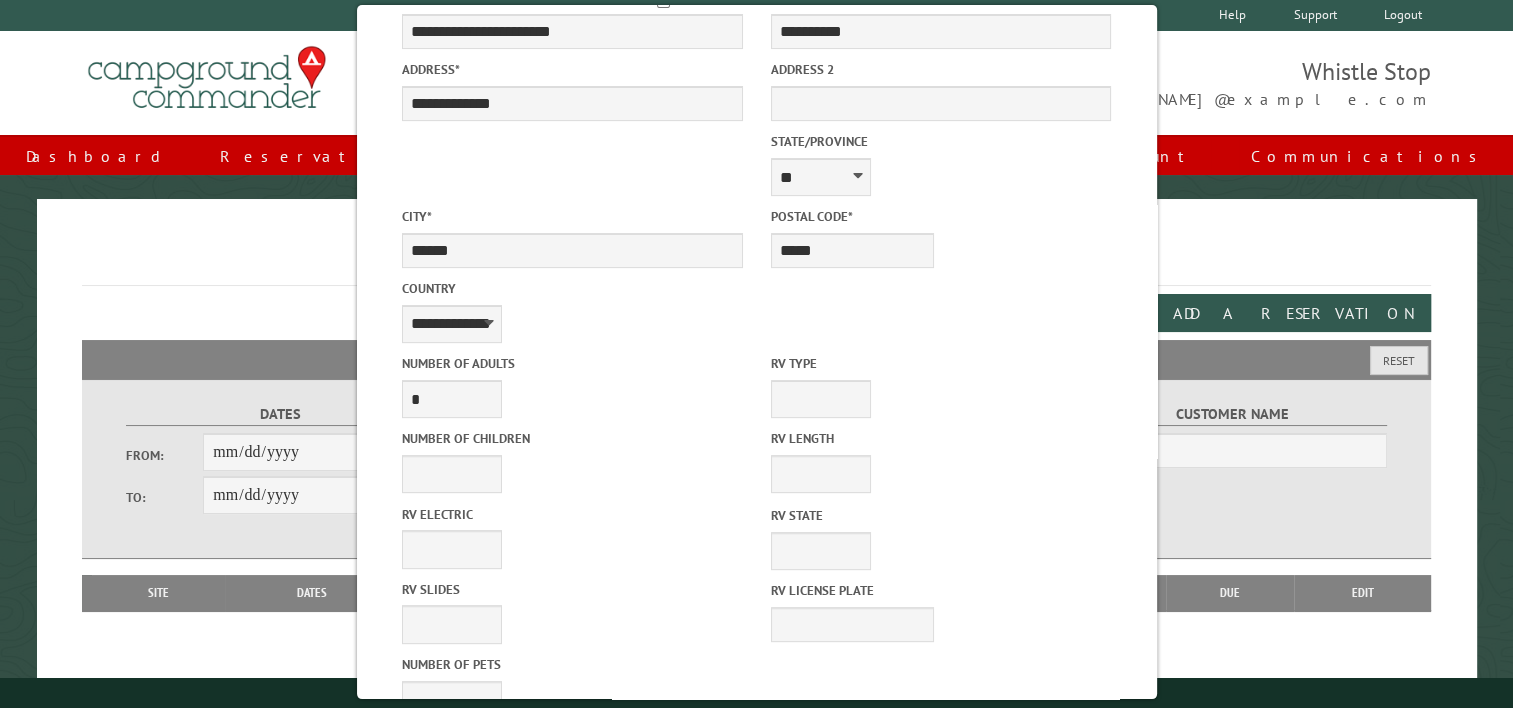 scroll, scrollTop: 619, scrollLeft: 0, axis: vertical 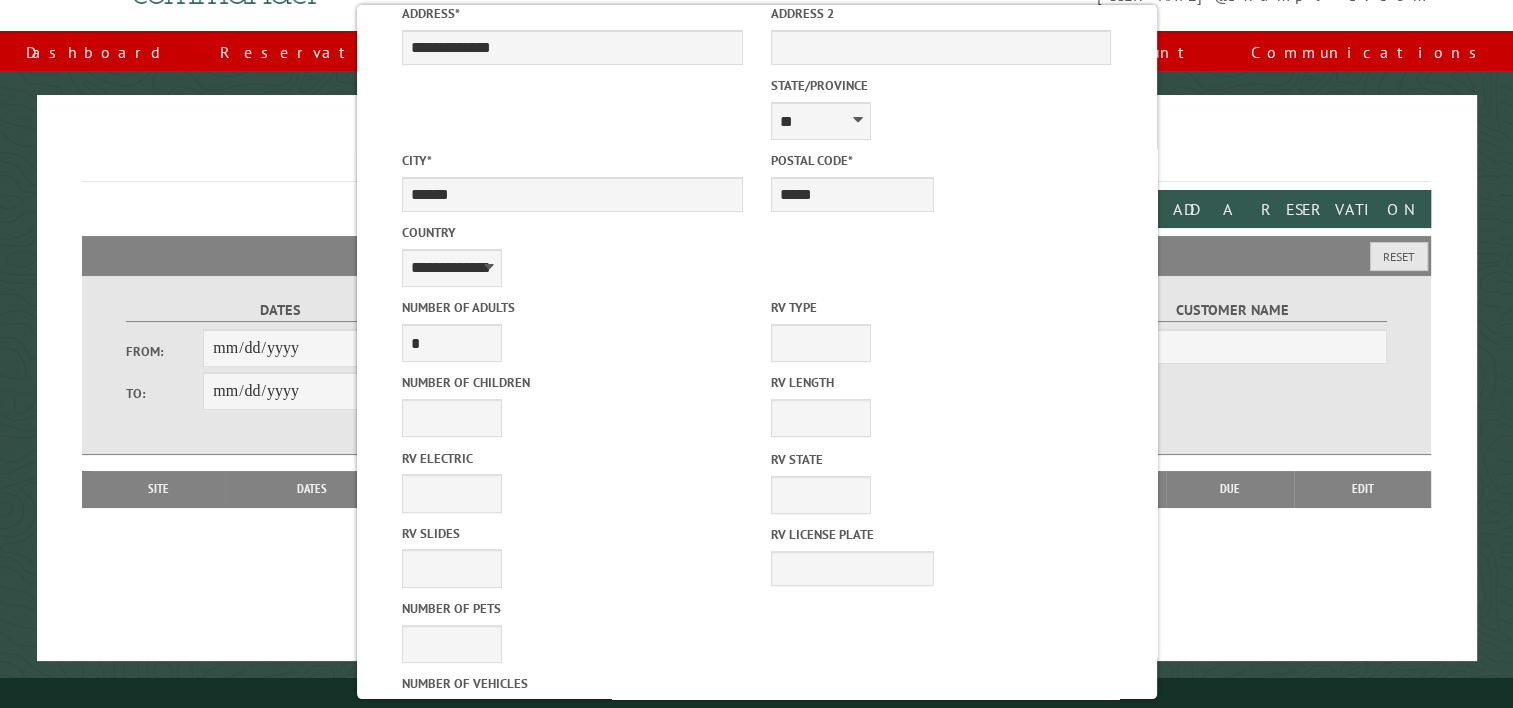 click on "Reserve Now" at bounding box center (666, 1039) 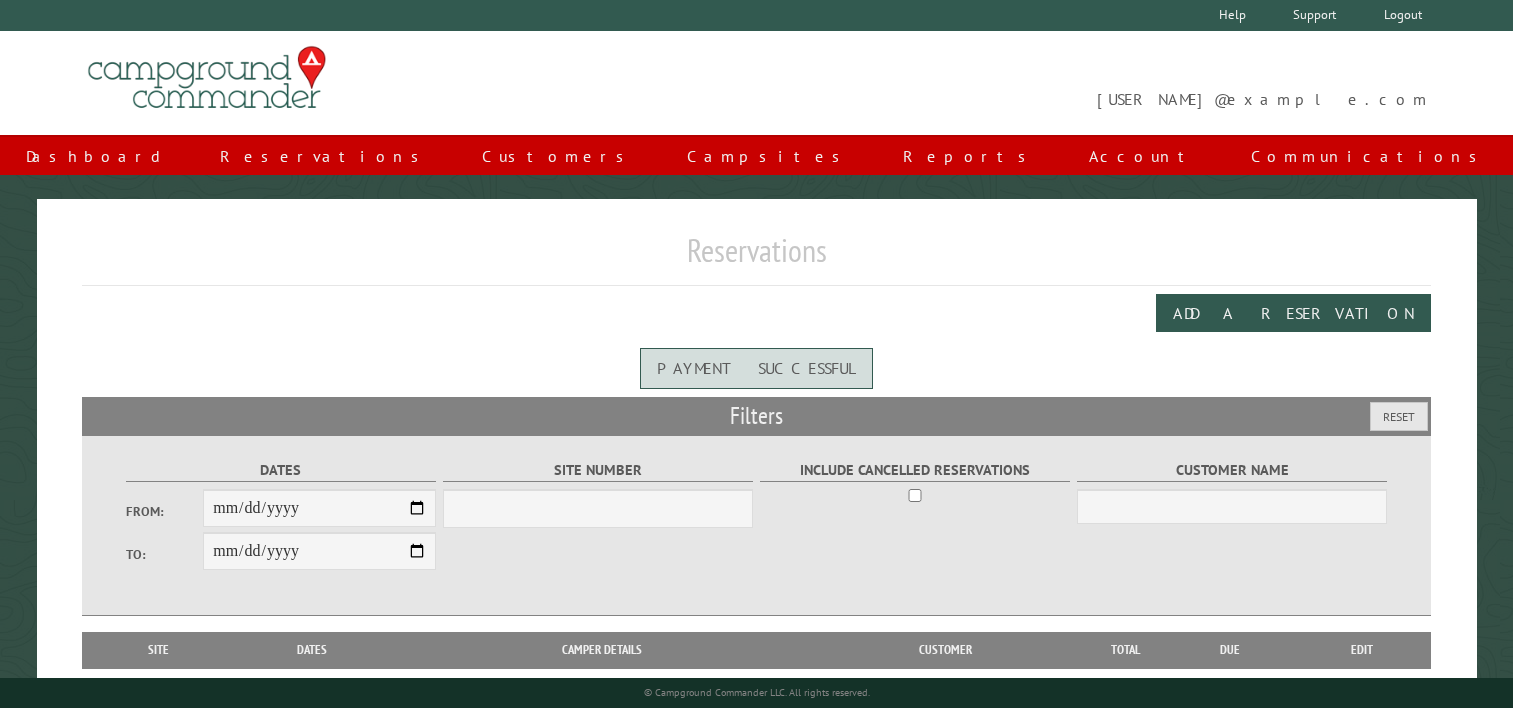 scroll, scrollTop: 0, scrollLeft: 0, axis: both 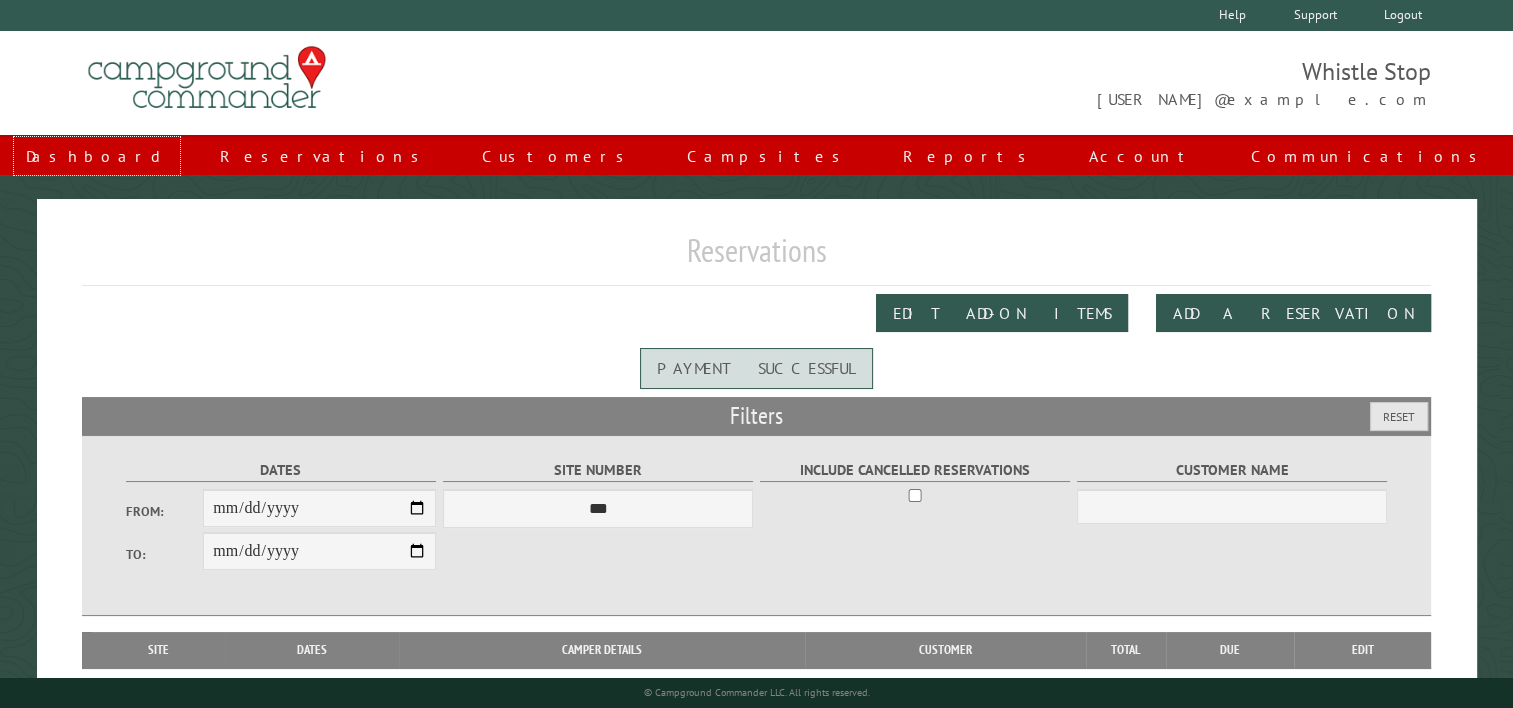 drag, startPoint x: 459, startPoint y: 156, endPoint x: 469, endPoint y: 204, distance: 49.0306 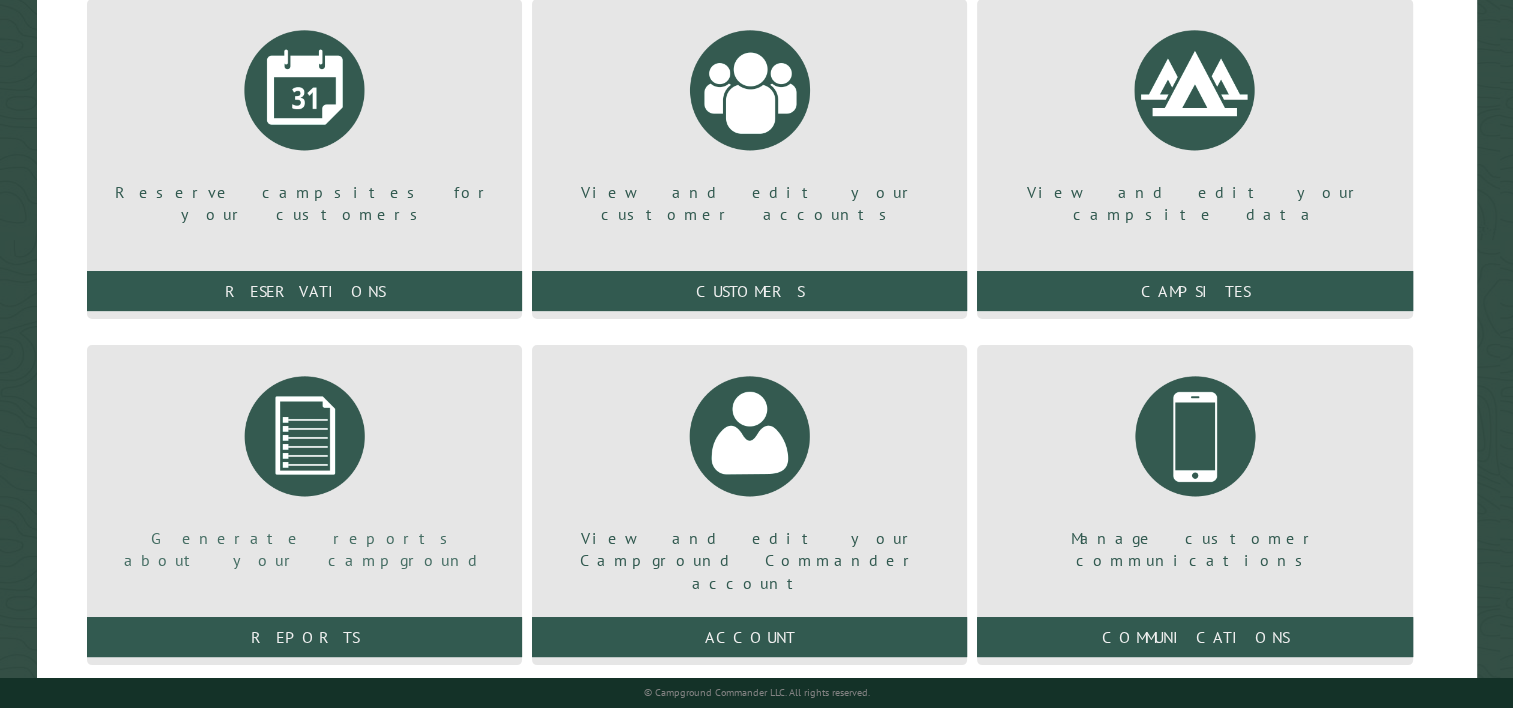 scroll, scrollTop: 293, scrollLeft: 0, axis: vertical 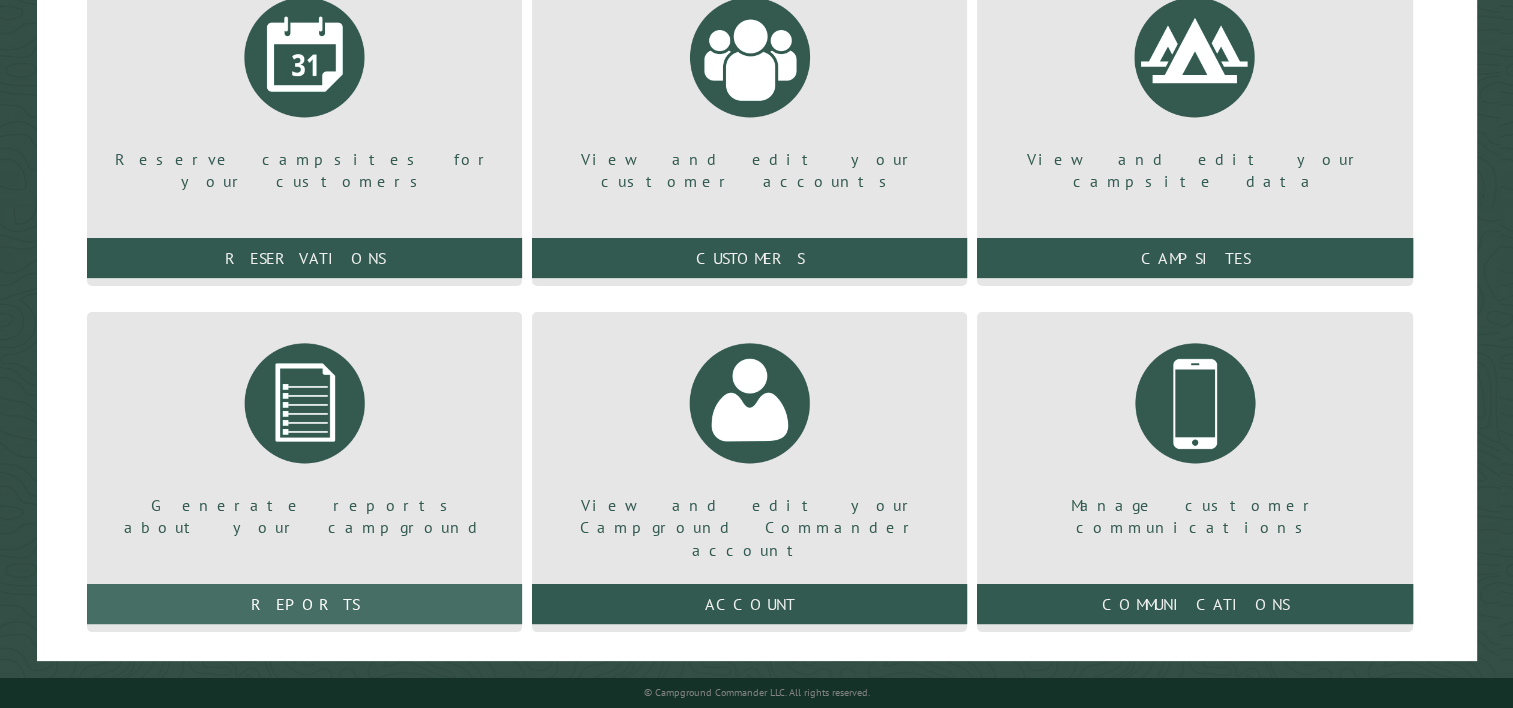 click on "Reports" at bounding box center (304, 604) 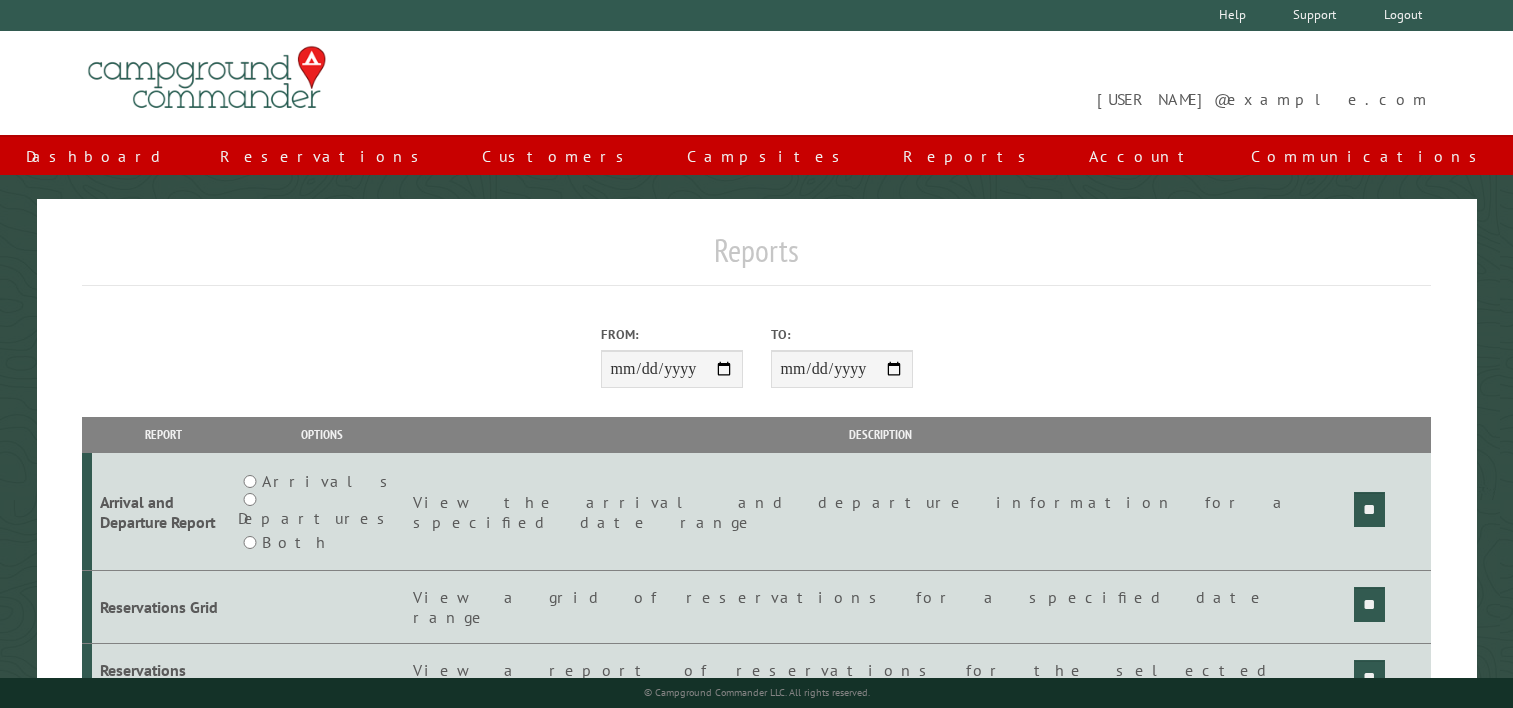 scroll, scrollTop: 0, scrollLeft: 0, axis: both 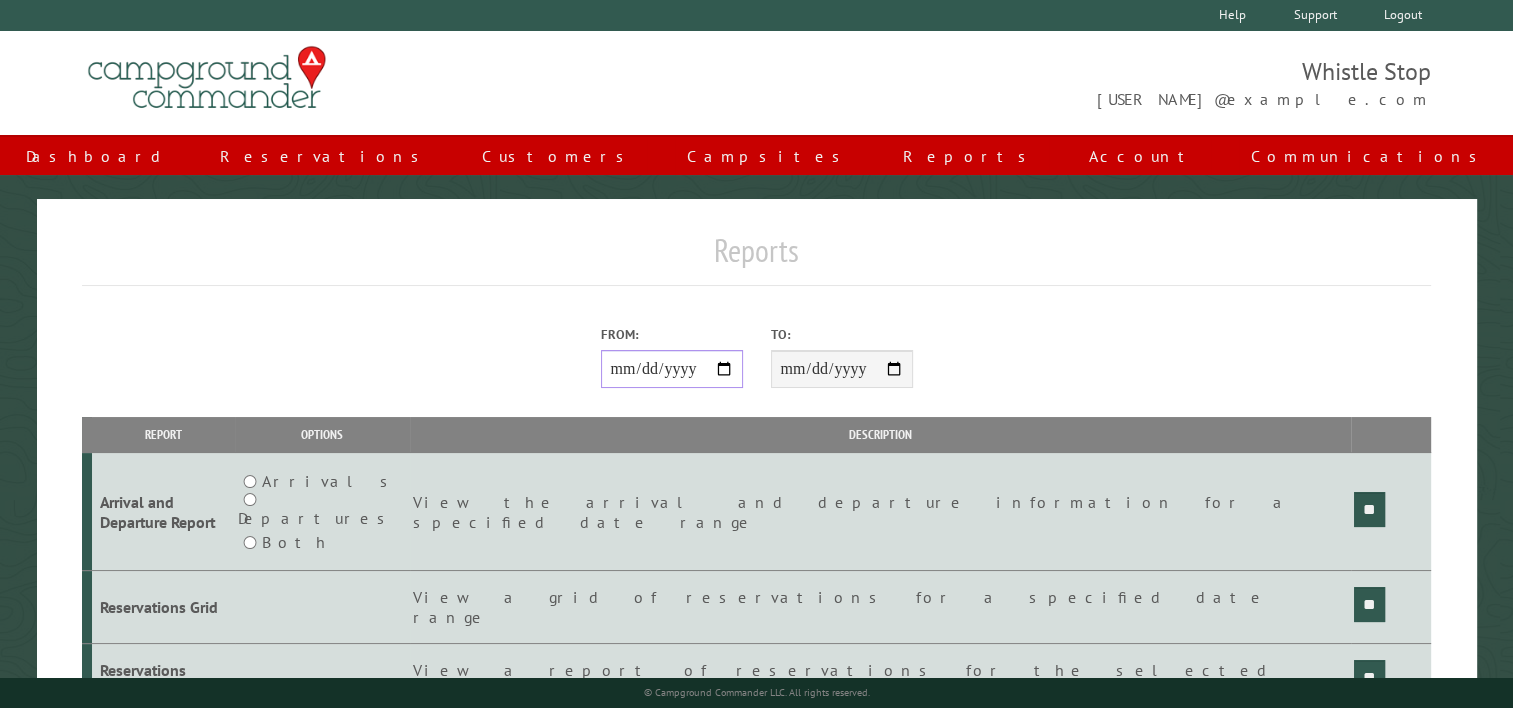 click on "From:" at bounding box center (672, 369) 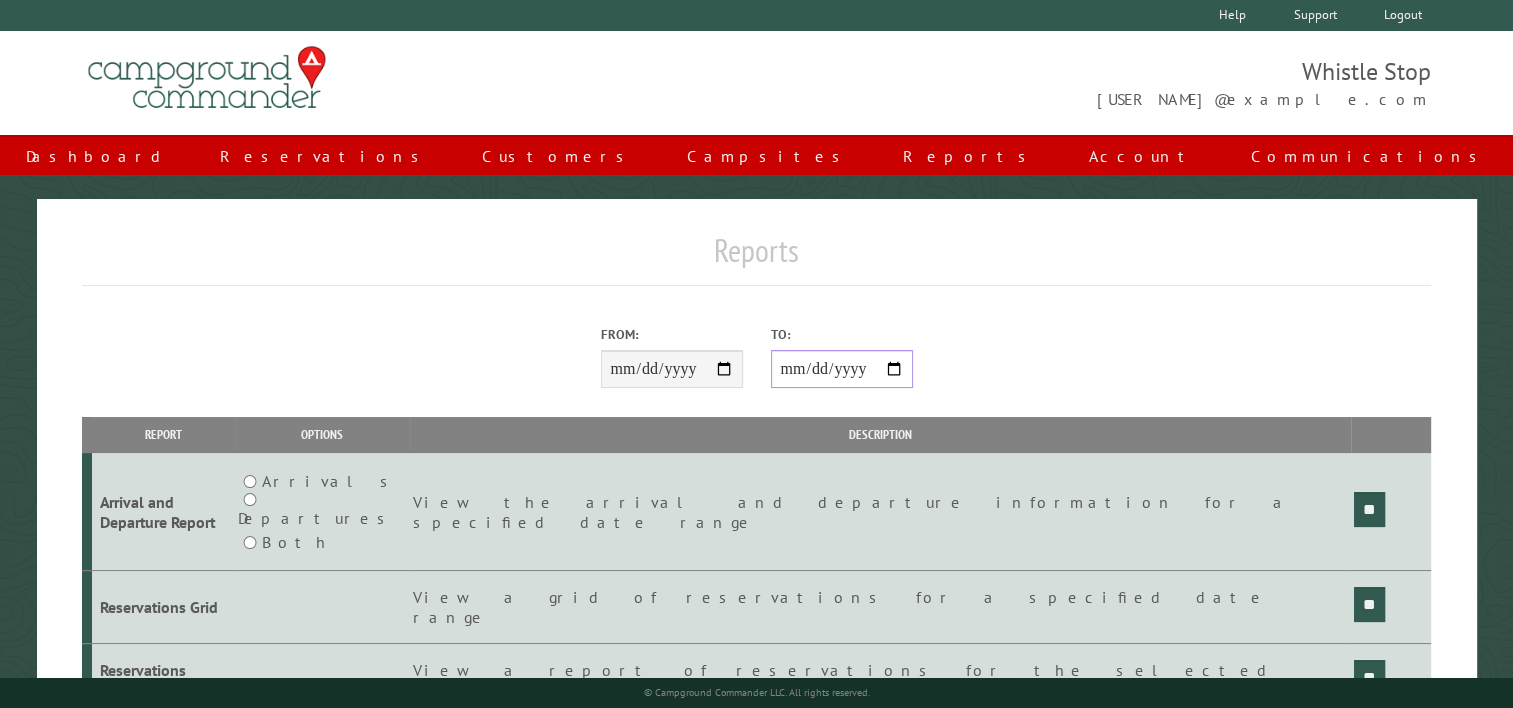 click on "**********" at bounding box center (842, 369) 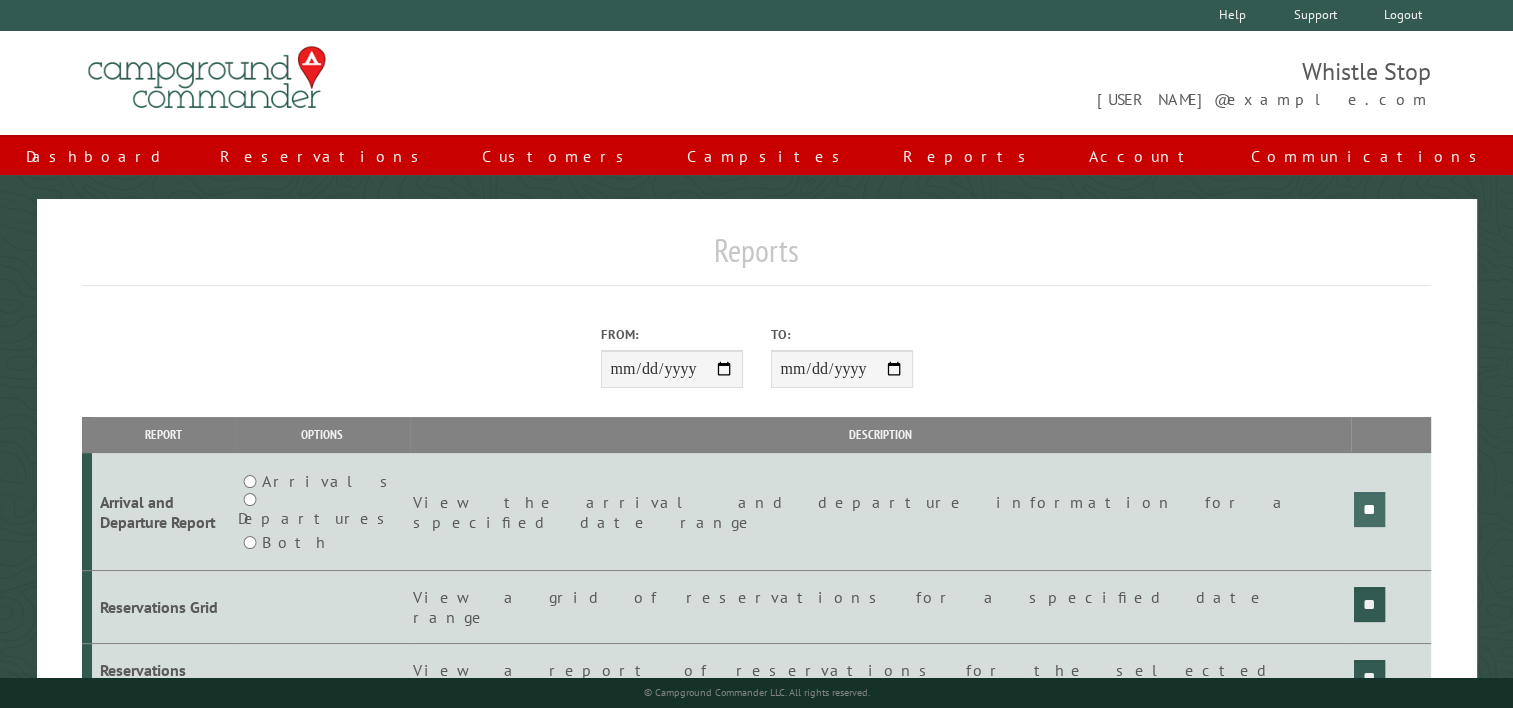 click on "**" at bounding box center (1369, 509) 